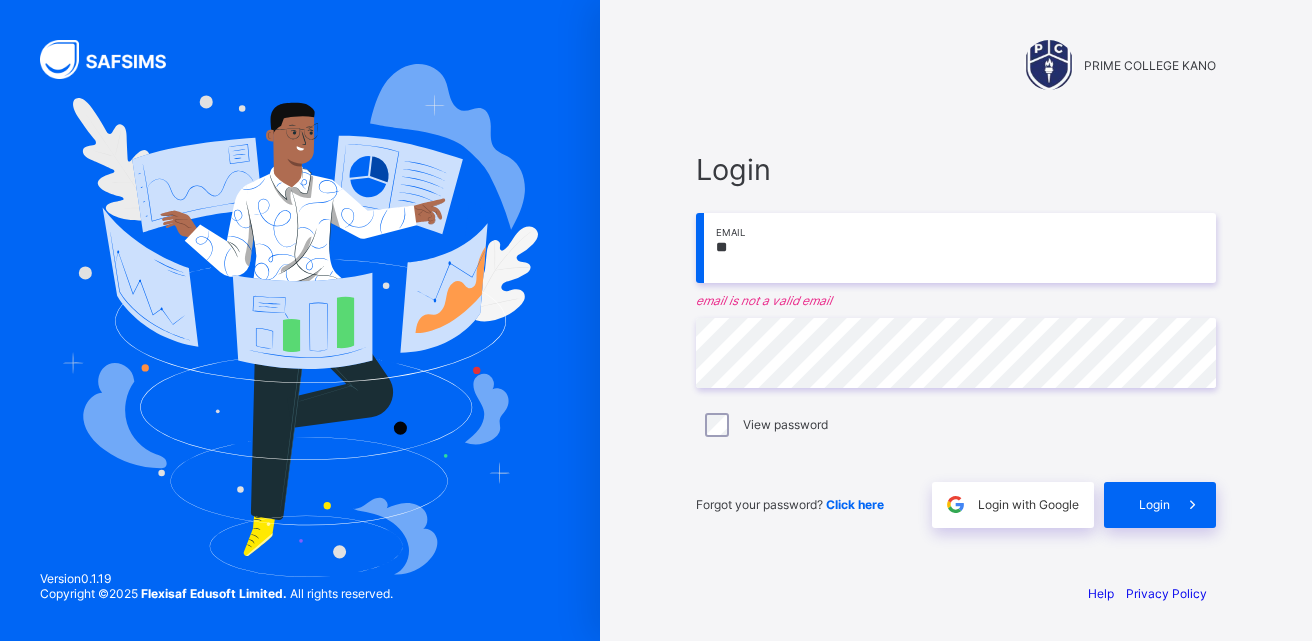 scroll, scrollTop: 0, scrollLeft: 0, axis: both 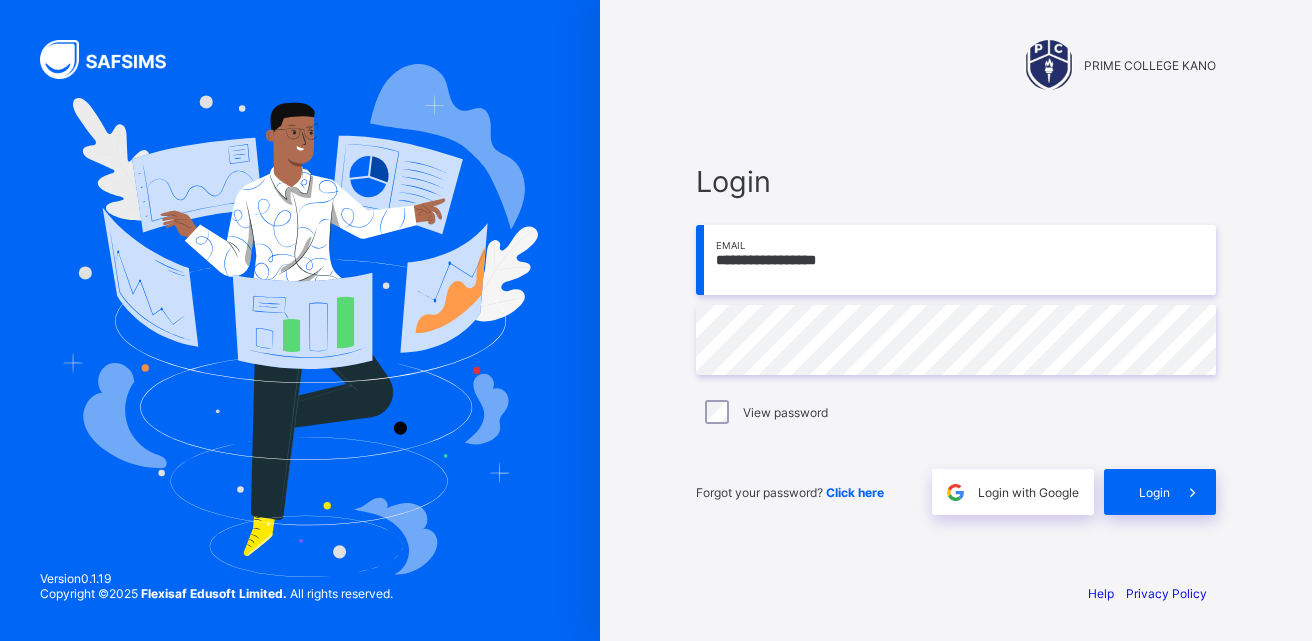 type on "**********" 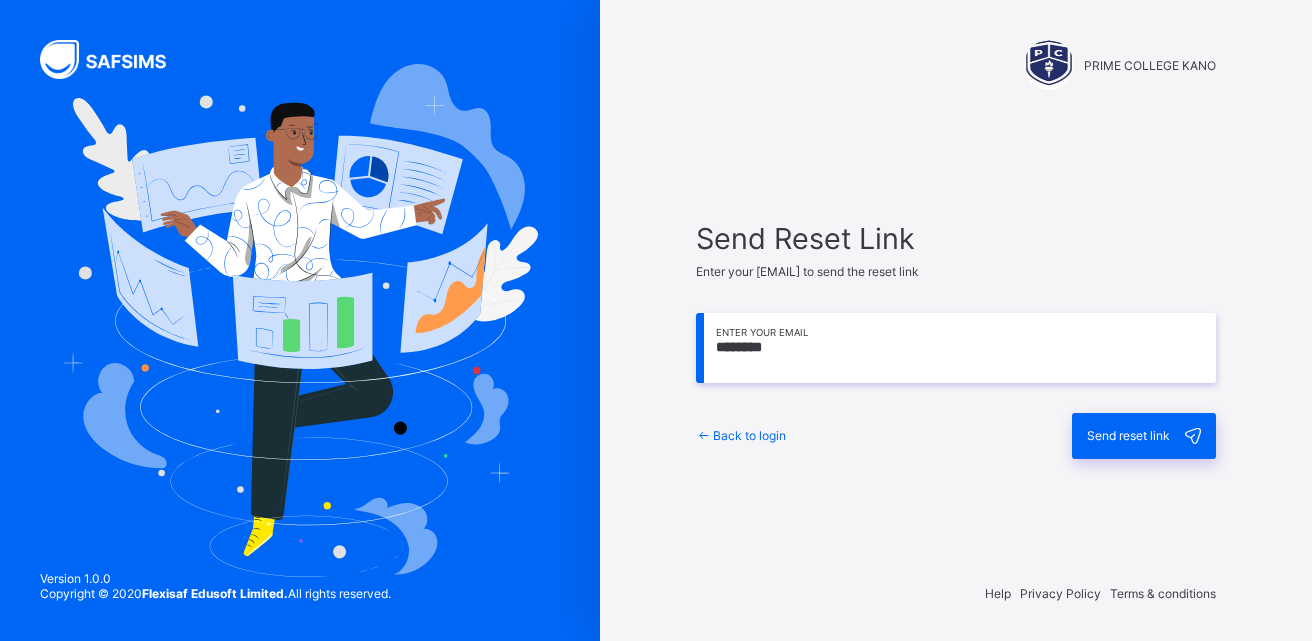 scroll, scrollTop: 0, scrollLeft: 0, axis: both 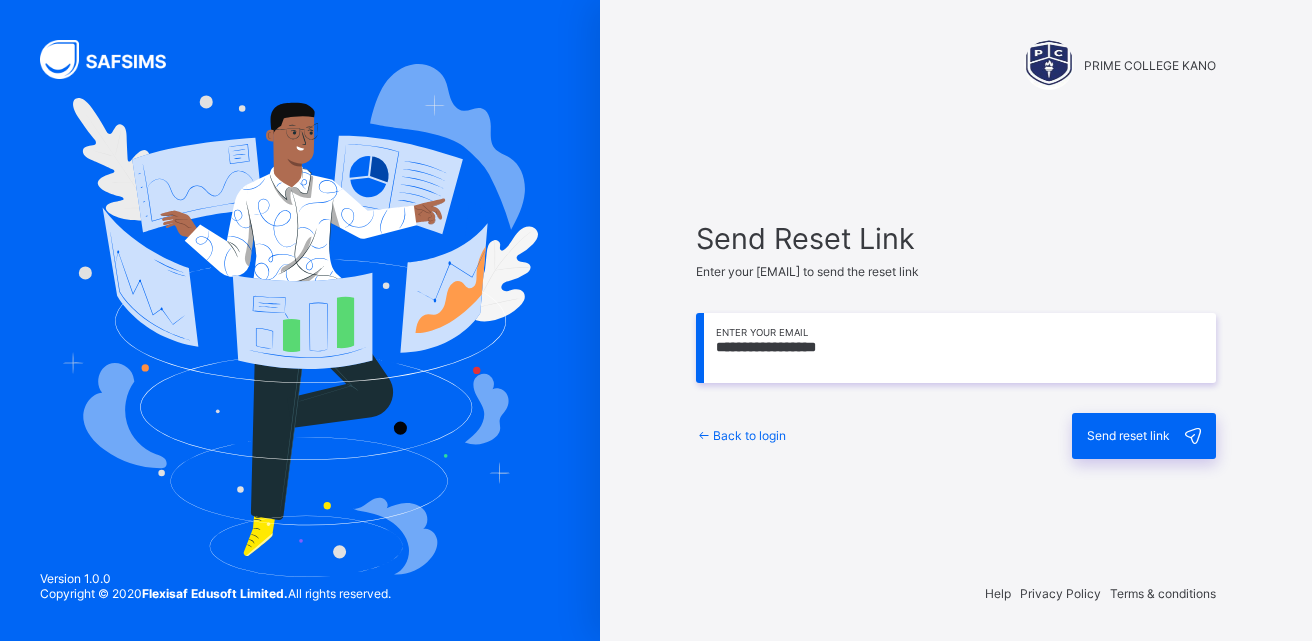 click on "**********" at bounding box center [956, 348] 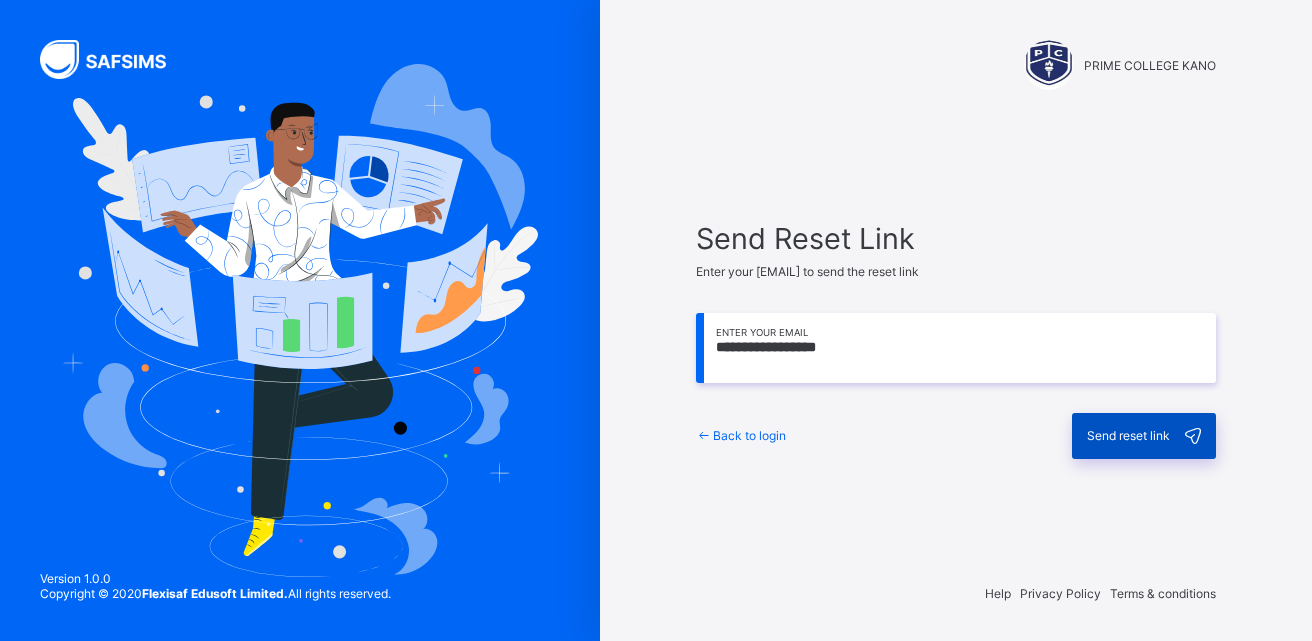 type on "**********" 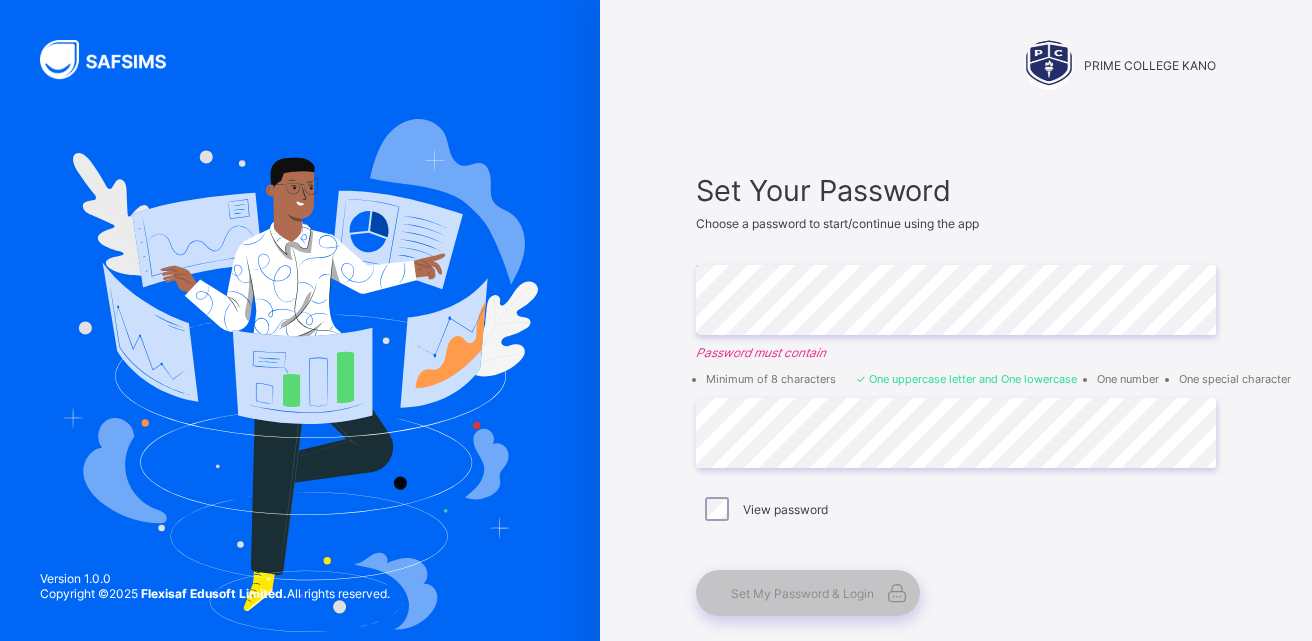 scroll, scrollTop: 0, scrollLeft: 0, axis: both 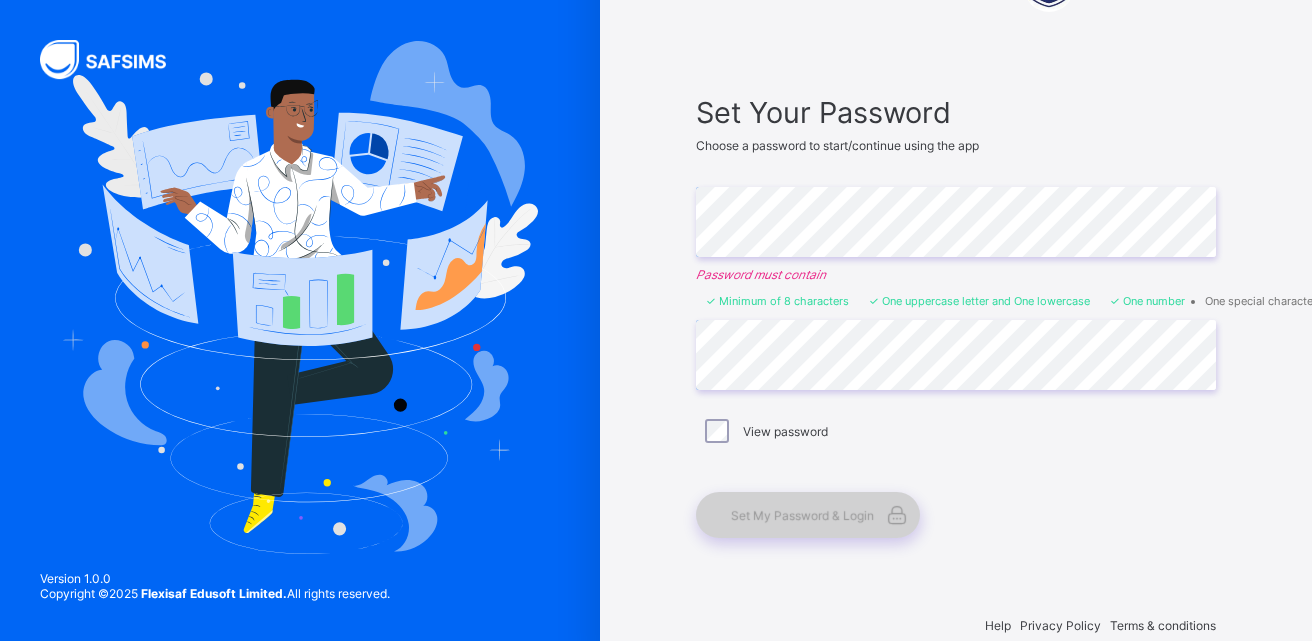 click on "Set My Password & Login" at bounding box center [808, 515] 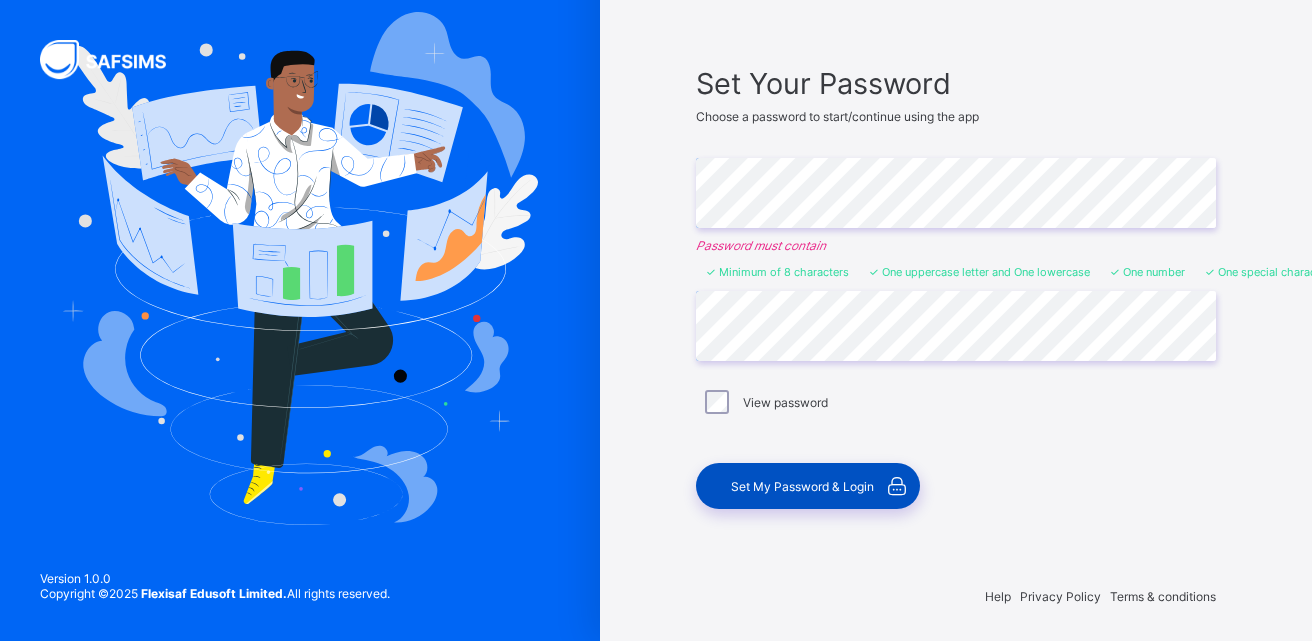 click on "Set My Password & Login" at bounding box center [808, 486] 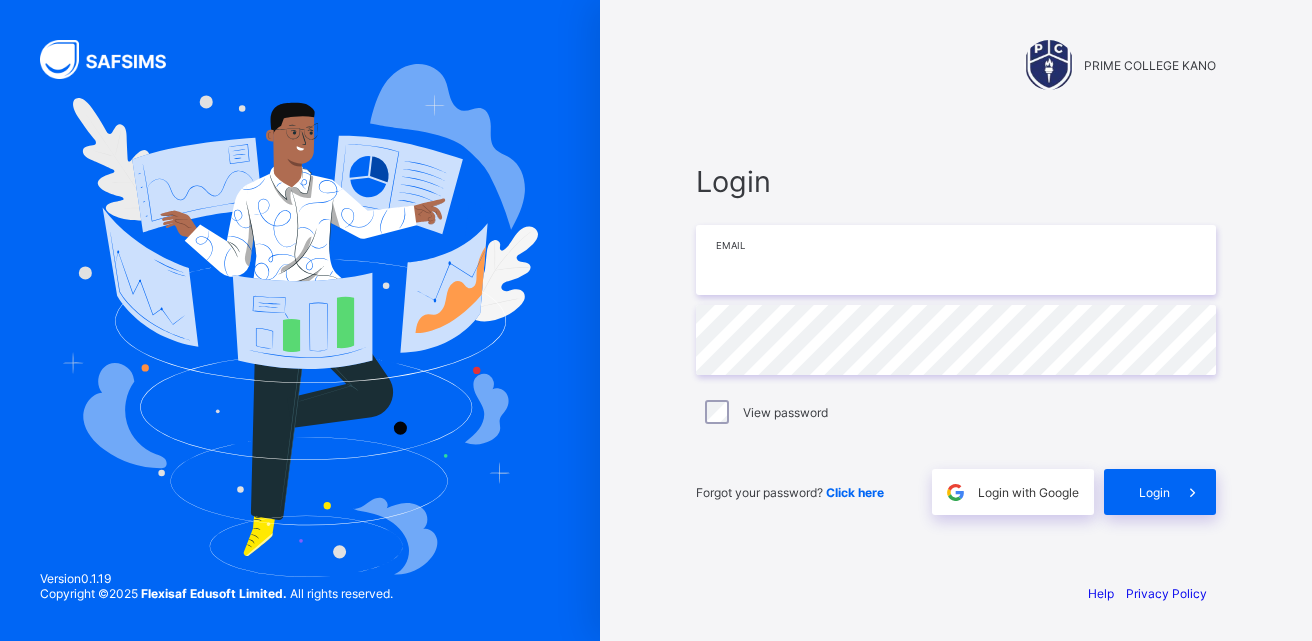 click at bounding box center (956, 260) 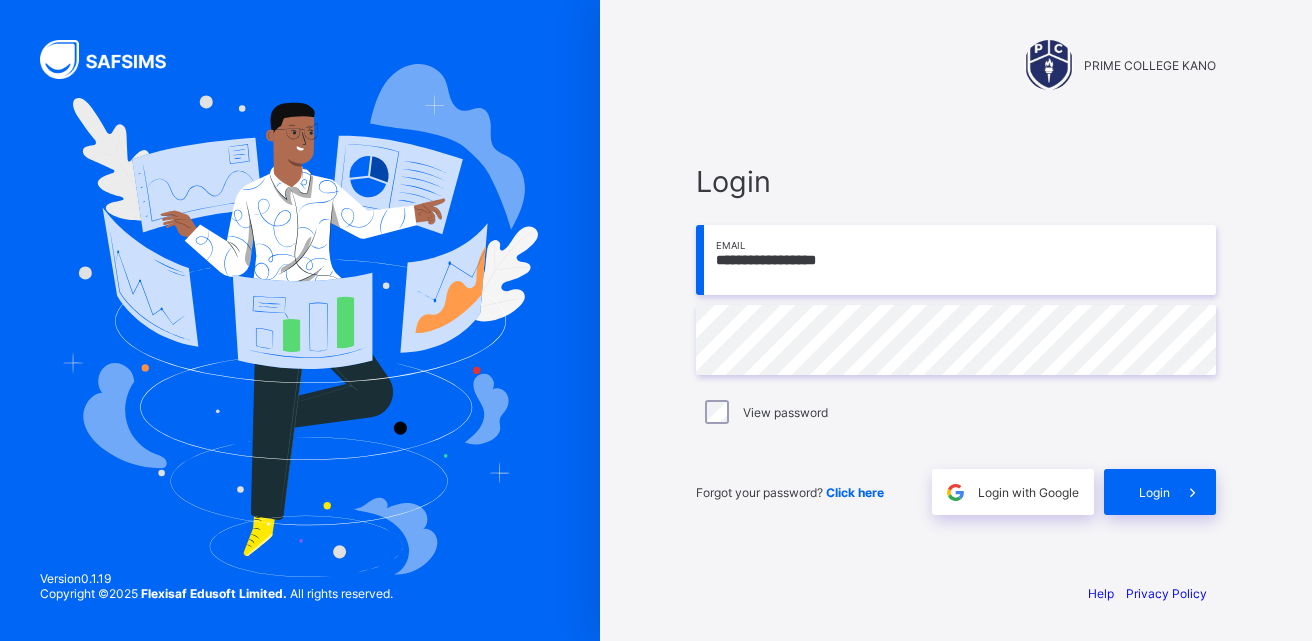 type on "**********" 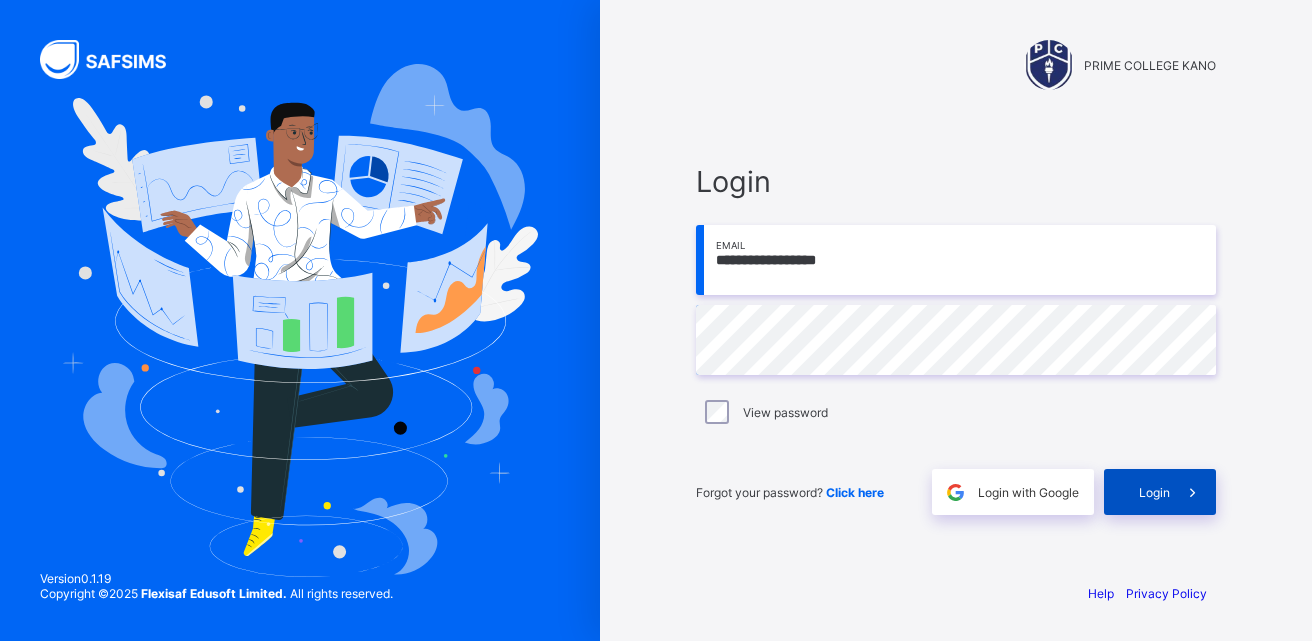click on "Login" at bounding box center (1154, 492) 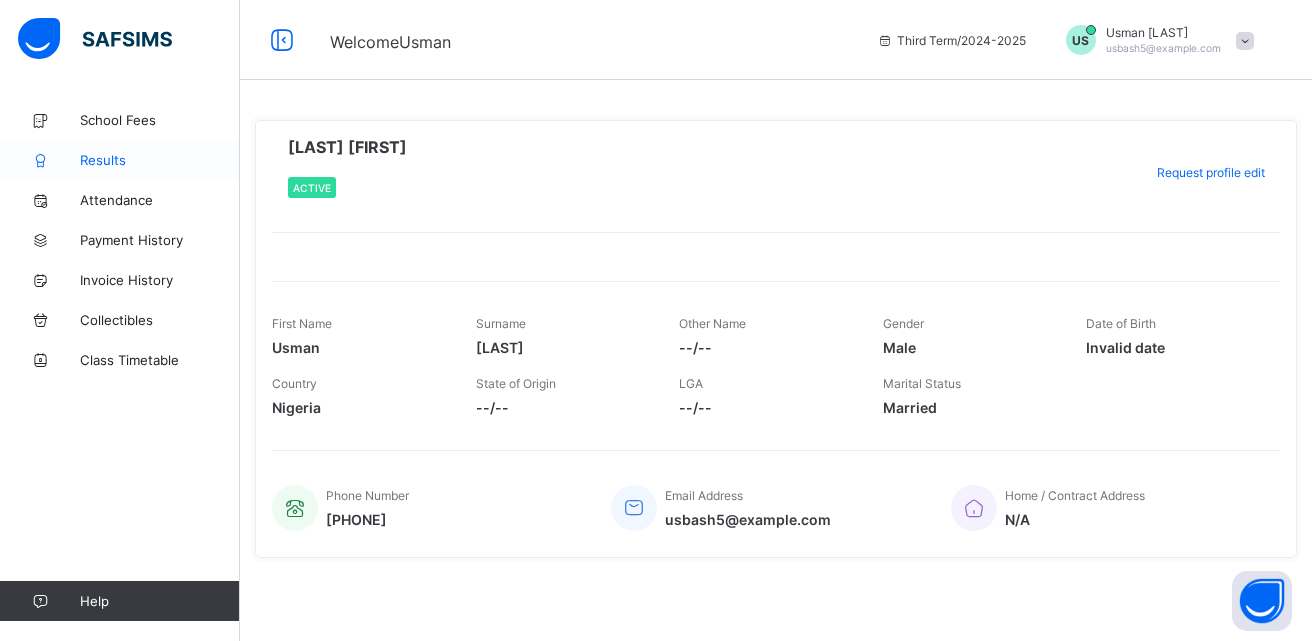 click on "Results" at bounding box center [160, 160] 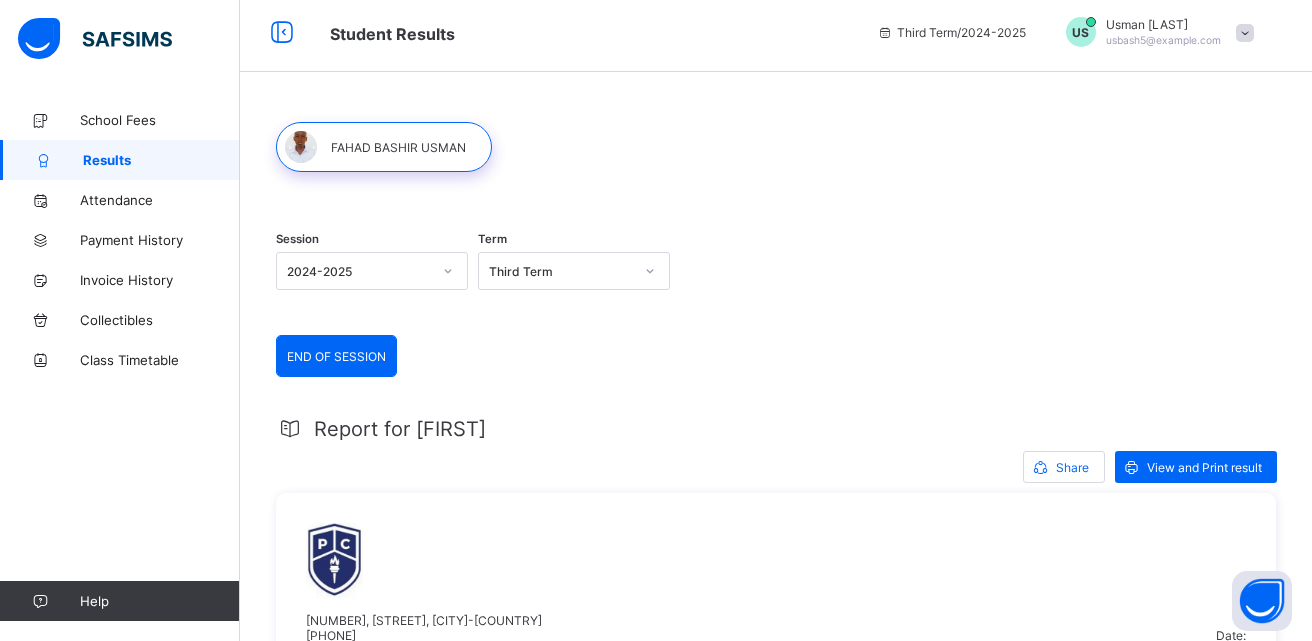 scroll, scrollTop: 0, scrollLeft: 0, axis: both 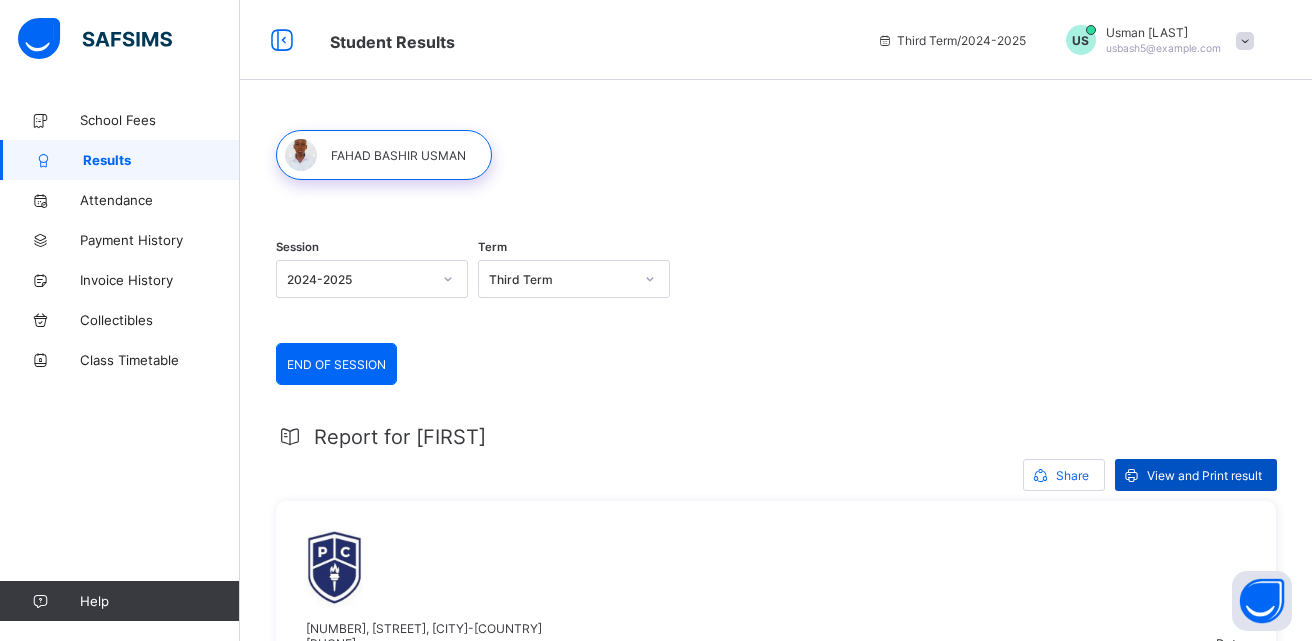 click on "View and Print result" at bounding box center [1204, 475] 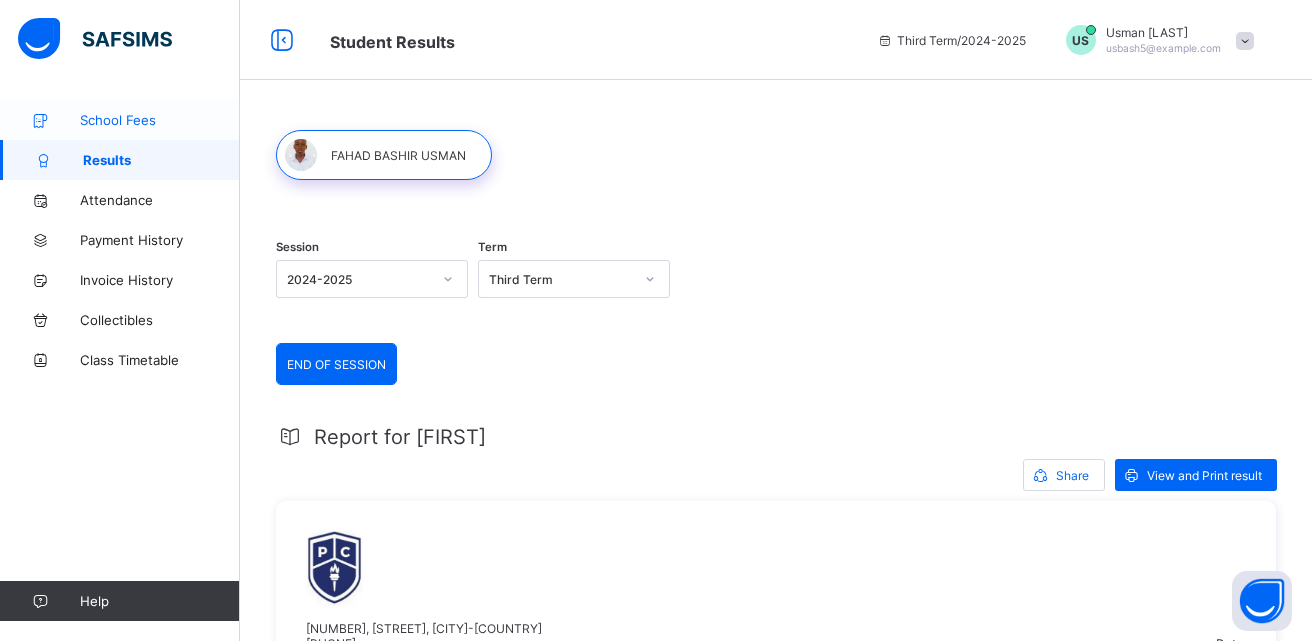 click on "School Fees" at bounding box center (160, 120) 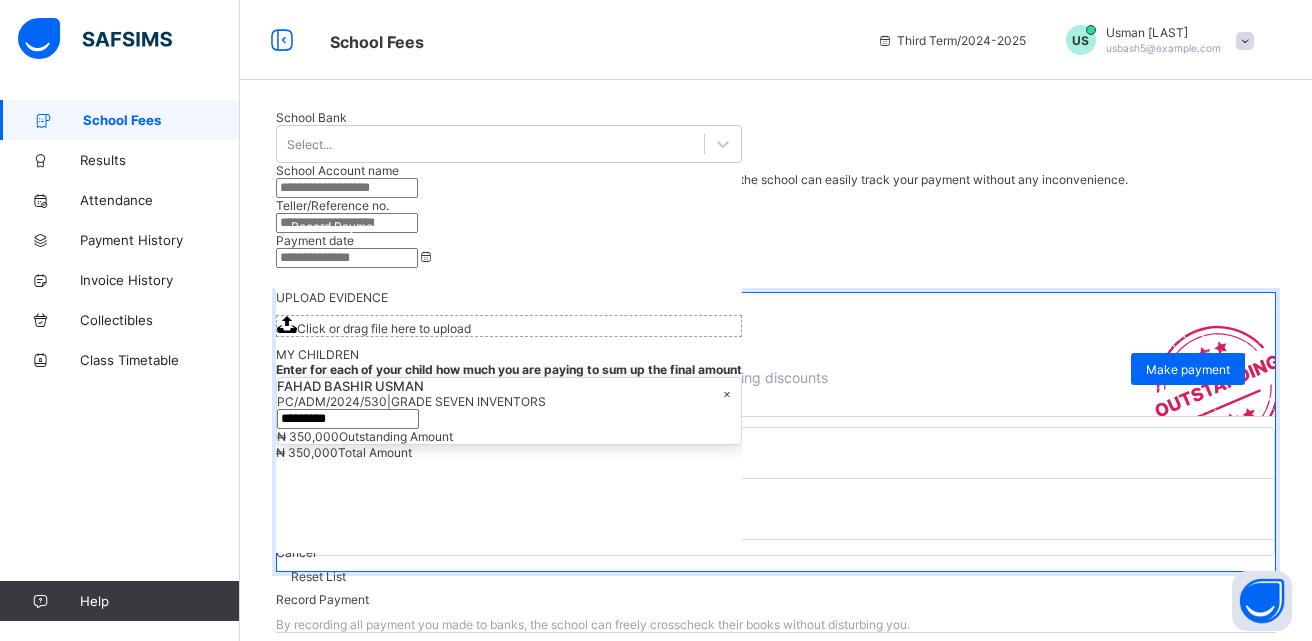 scroll, scrollTop: 26, scrollLeft: 0, axis: vertical 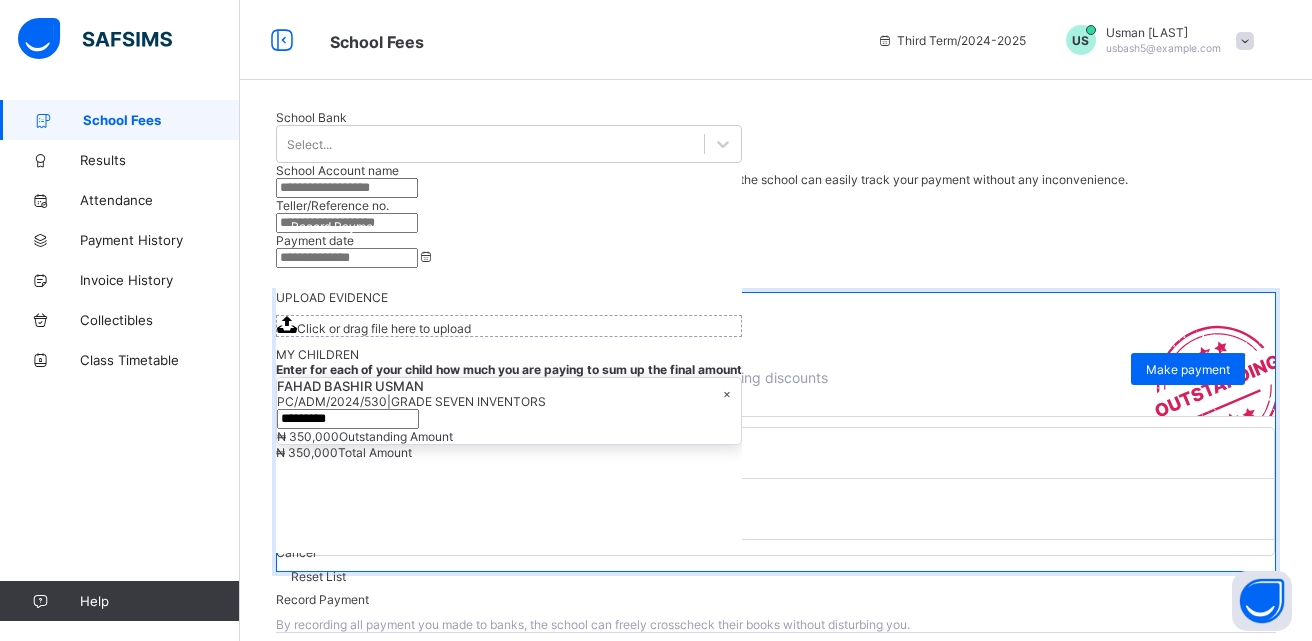 click on "Record Payment" at bounding box center [337, 226] 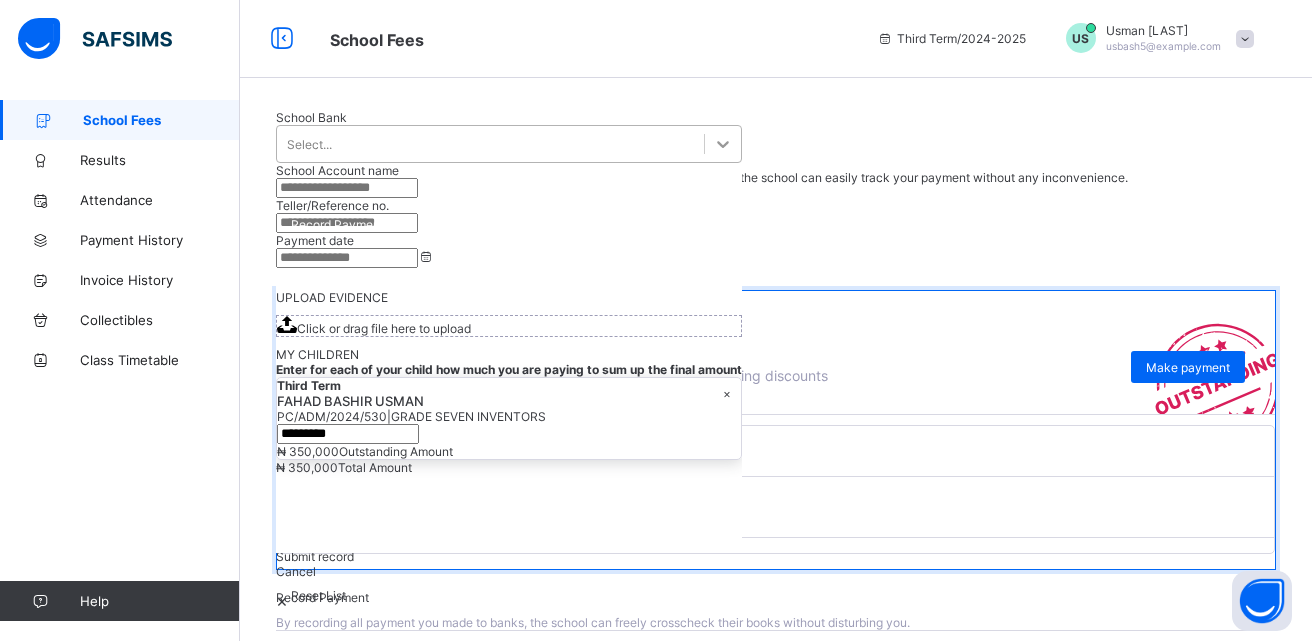 click 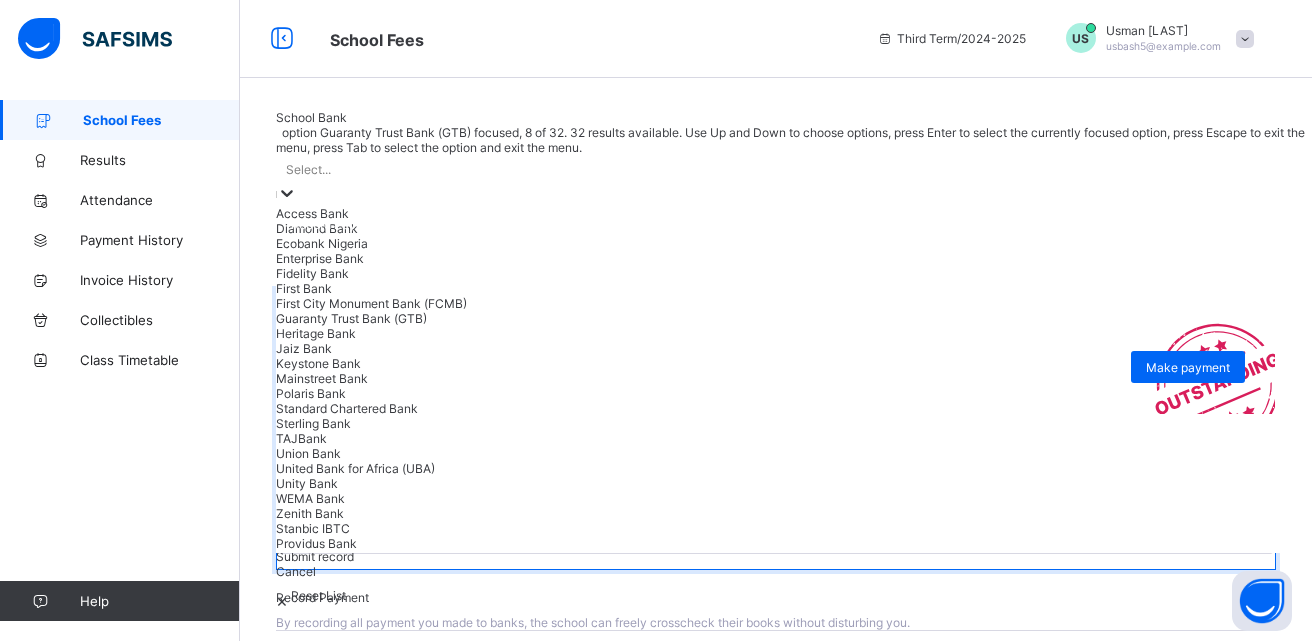 click on "Guaranty Trust Bank (GTB)" at bounding box center [794, 318] 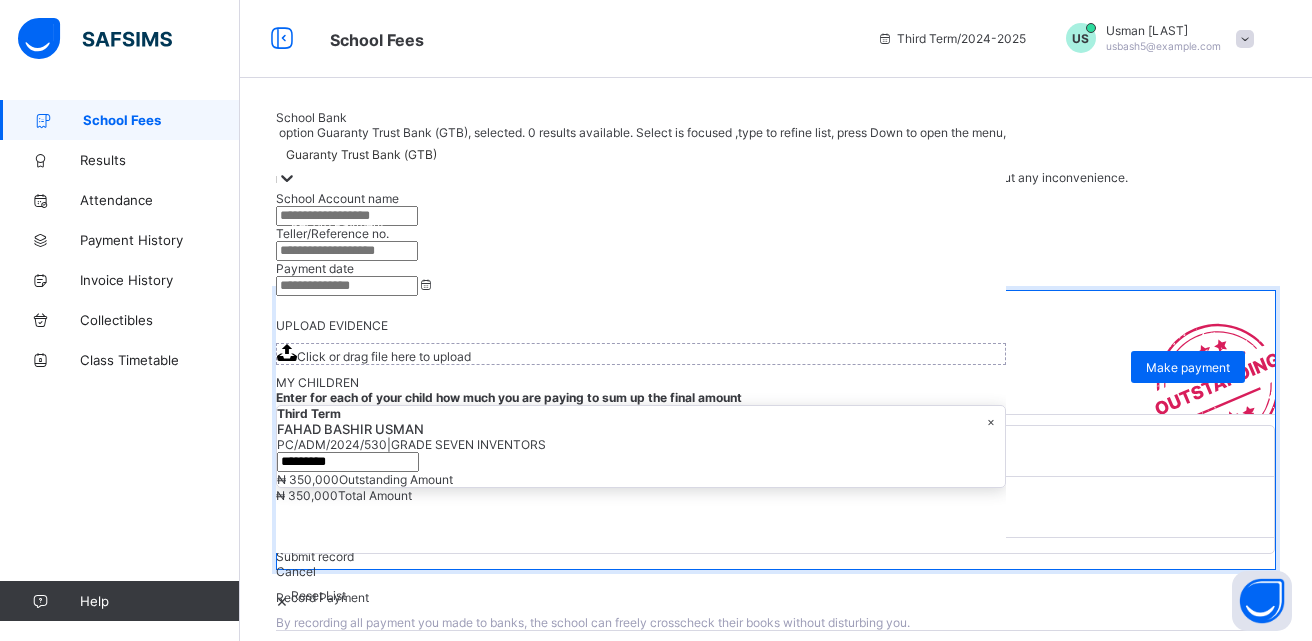 click at bounding box center (347, 216) 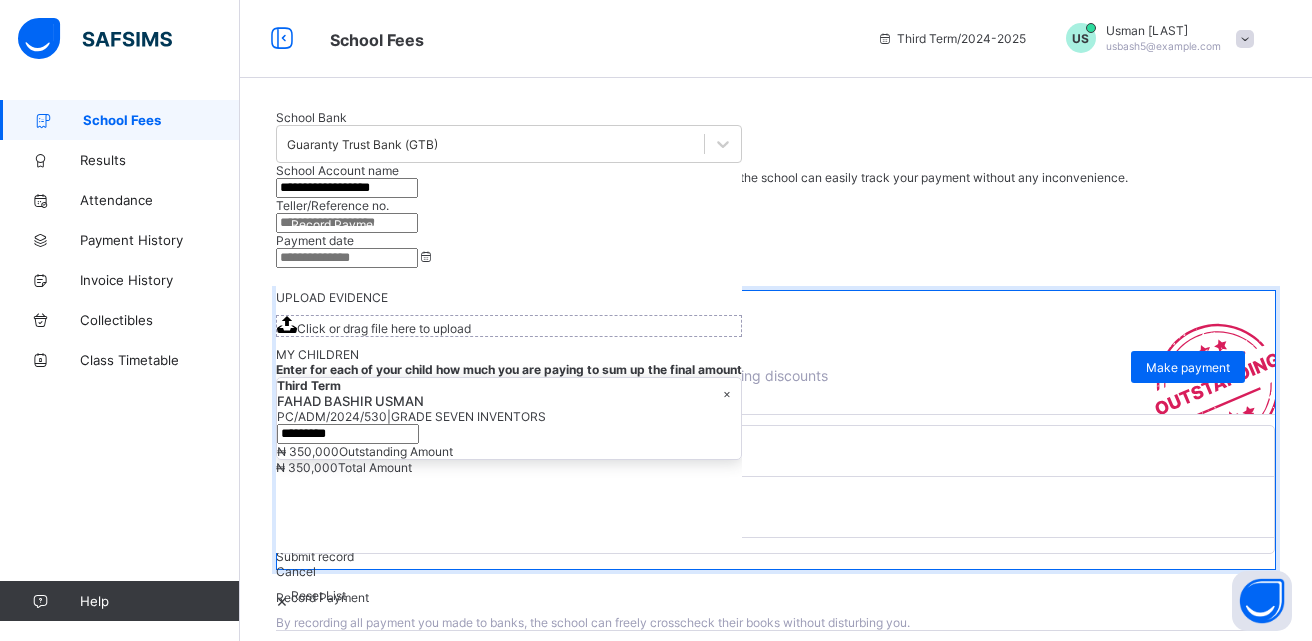 type on "**********" 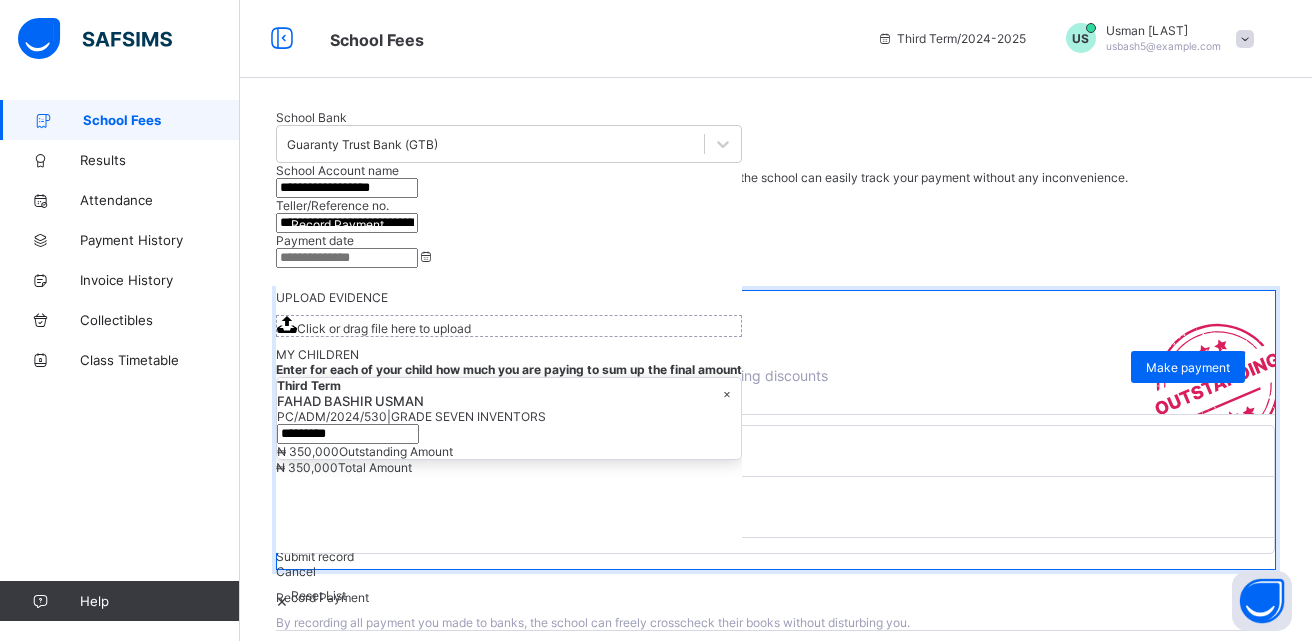 type on "**********" 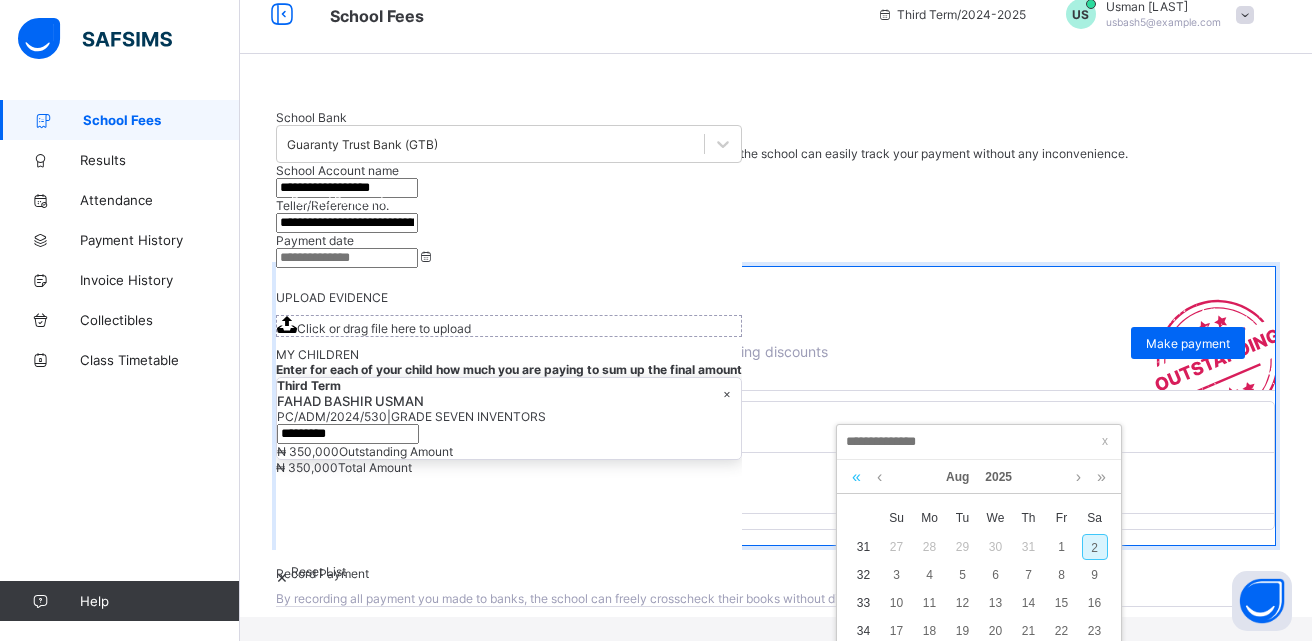 click at bounding box center [856, 477] 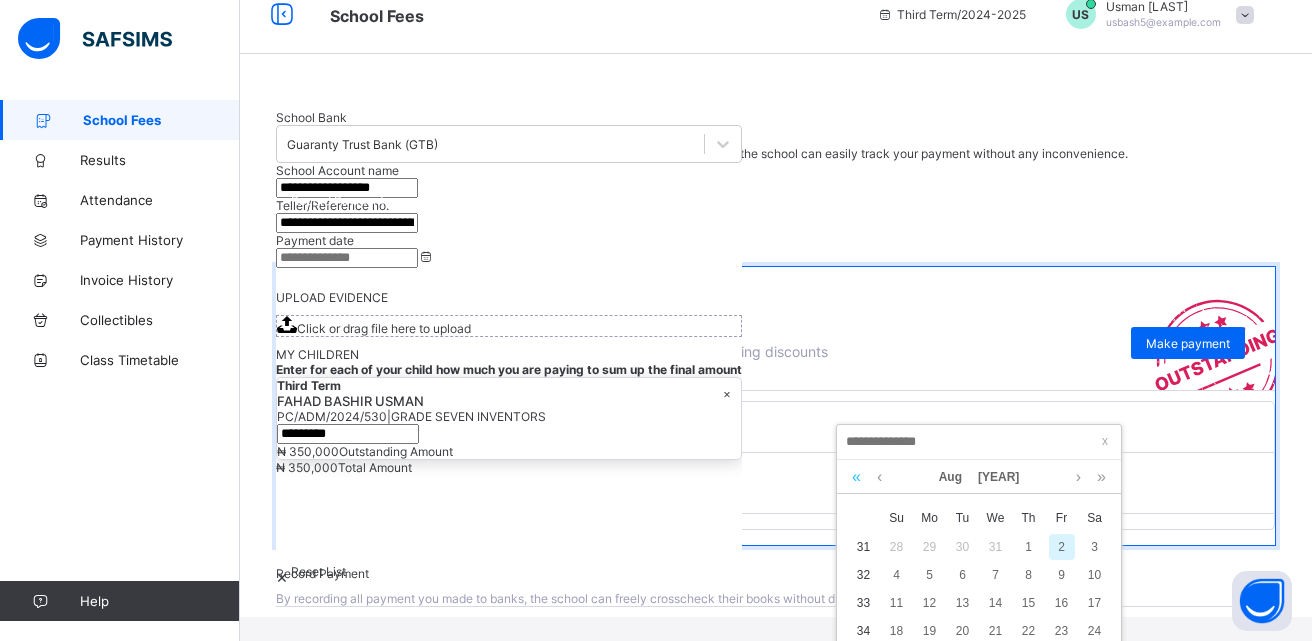 click at bounding box center [856, 477] 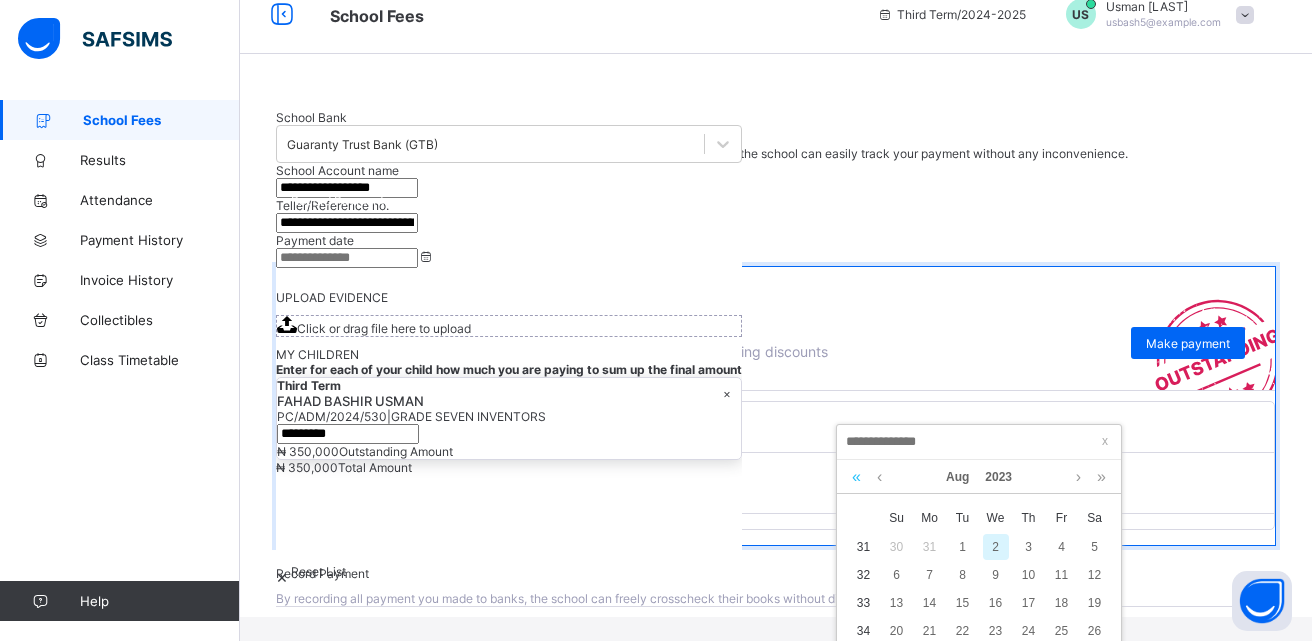 click at bounding box center [856, 477] 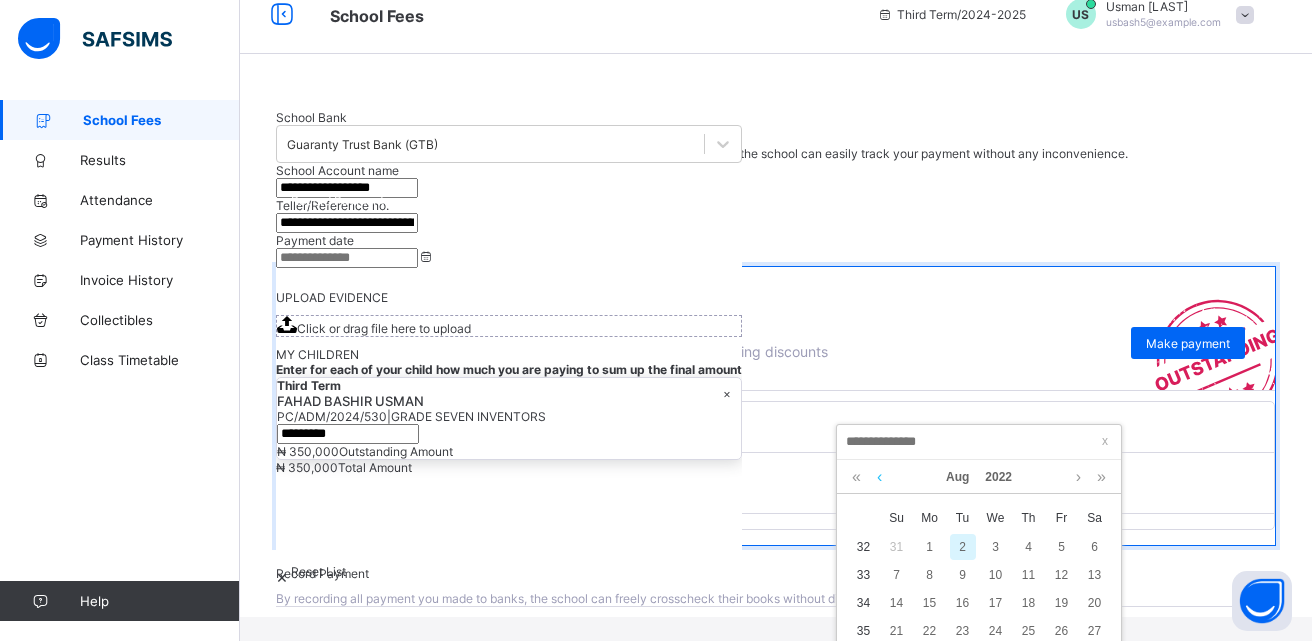 click at bounding box center (879, 477) 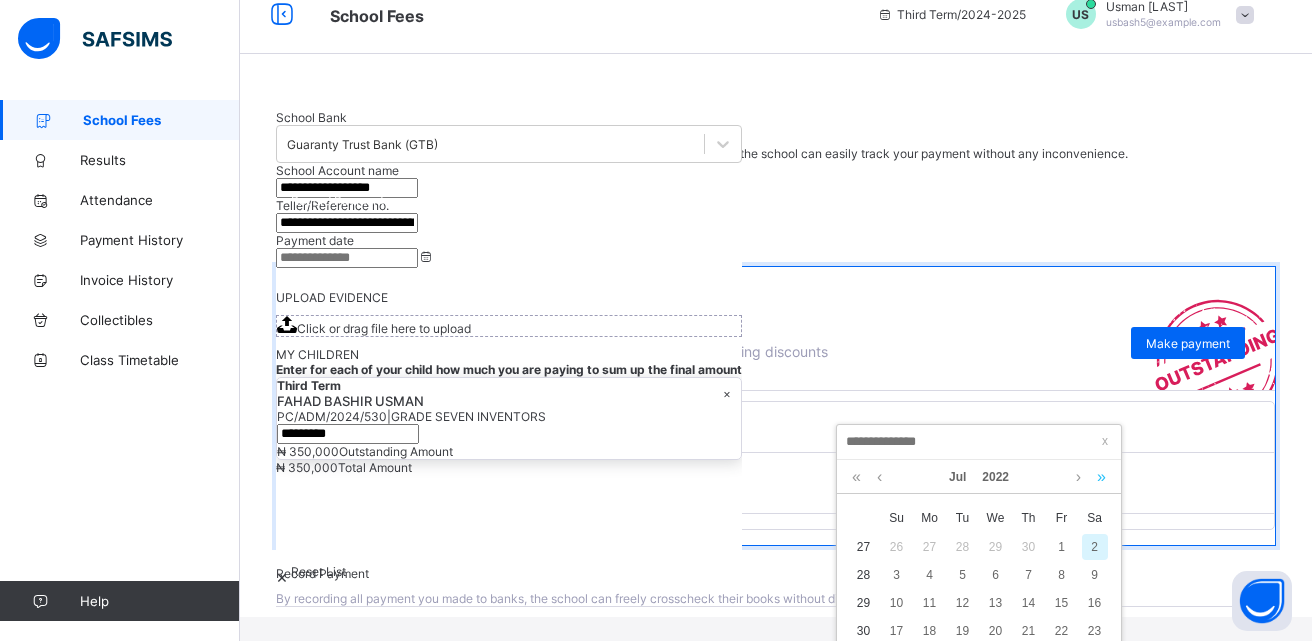 click at bounding box center [1101, 477] 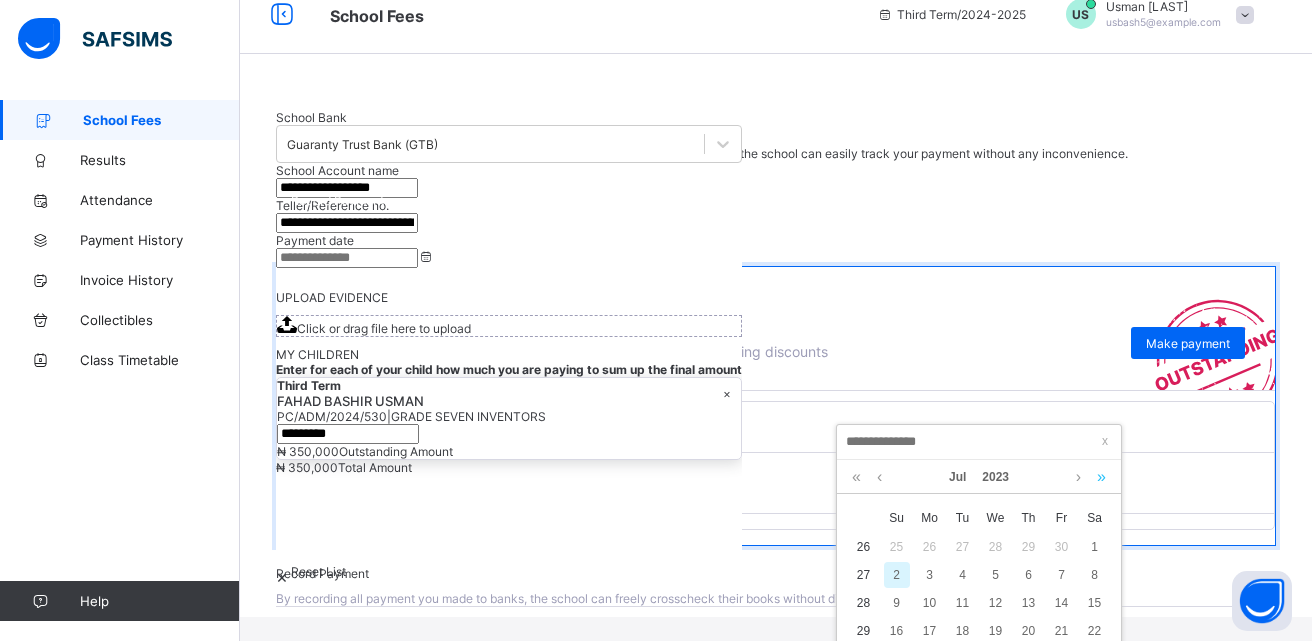 click at bounding box center (1101, 477) 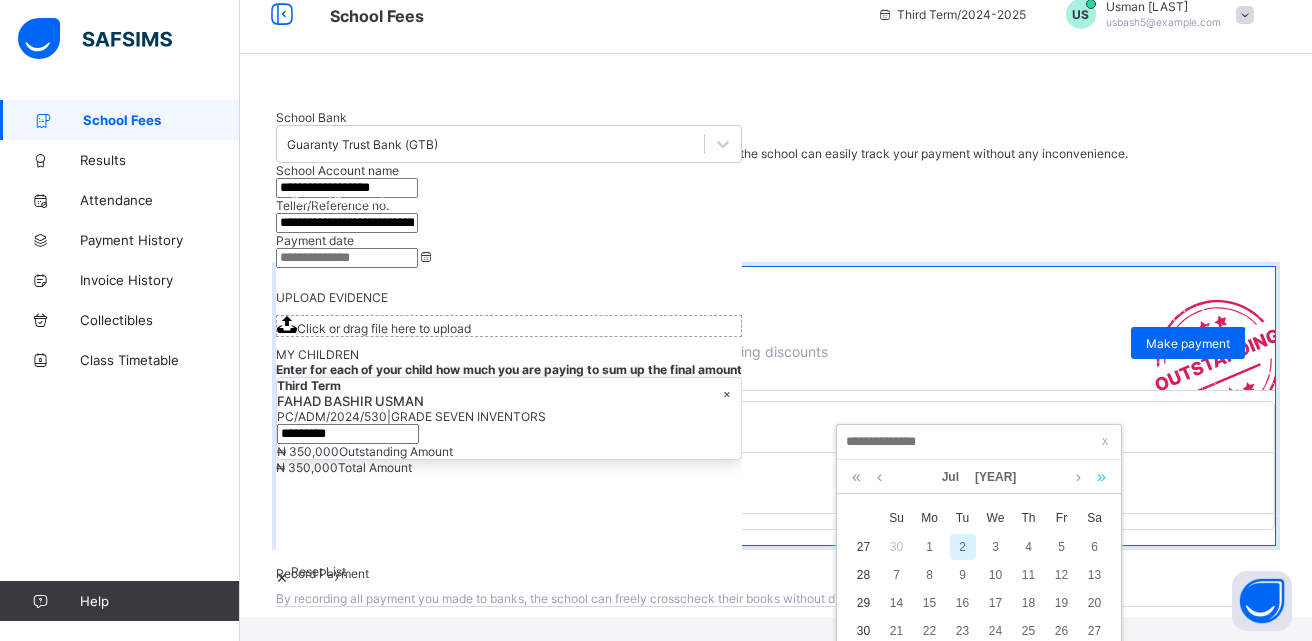 click at bounding box center [1101, 477] 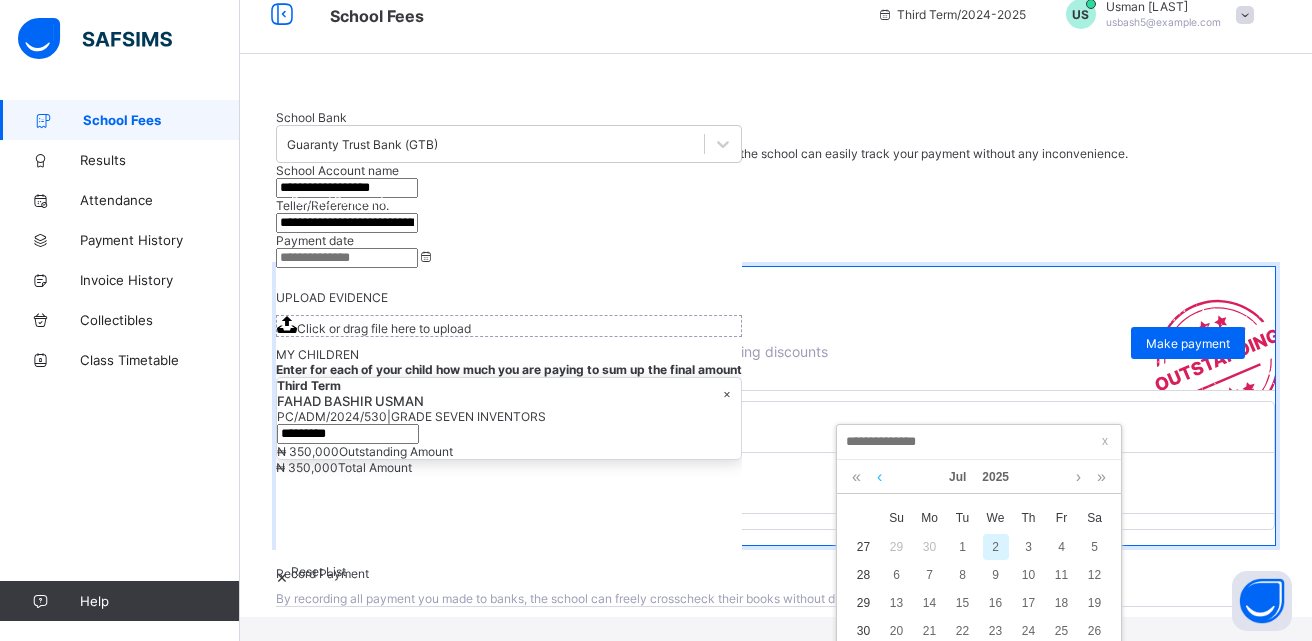 click at bounding box center (879, 477) 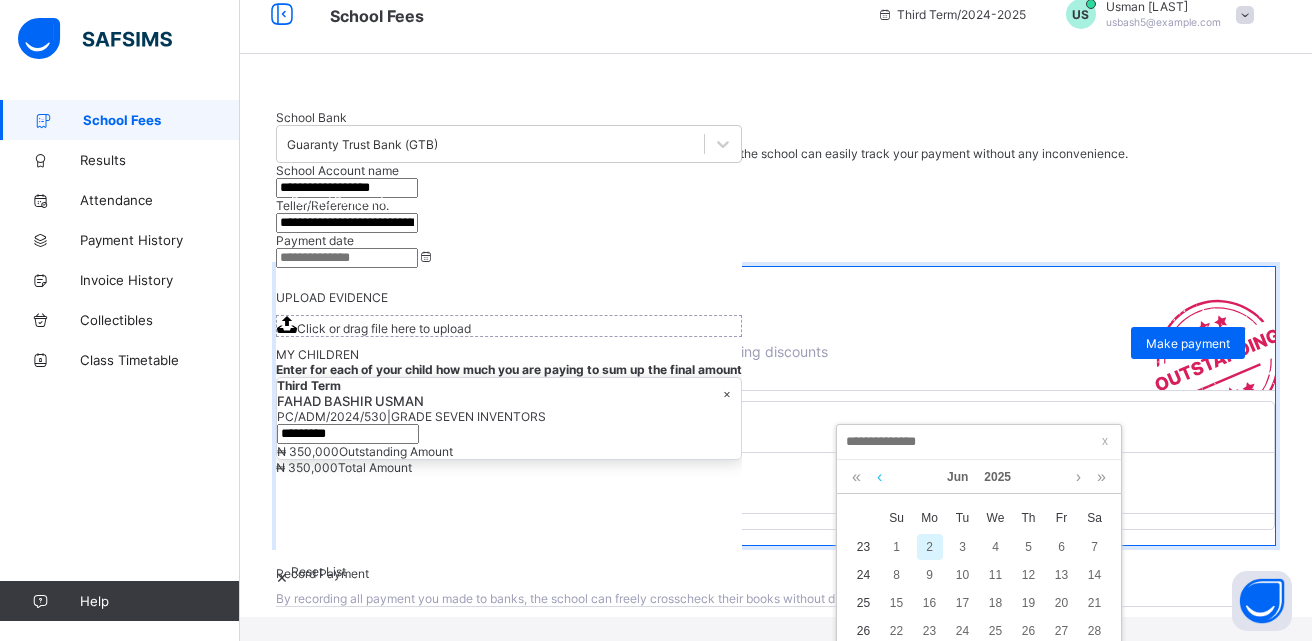 click at bounding box center [879, 477] 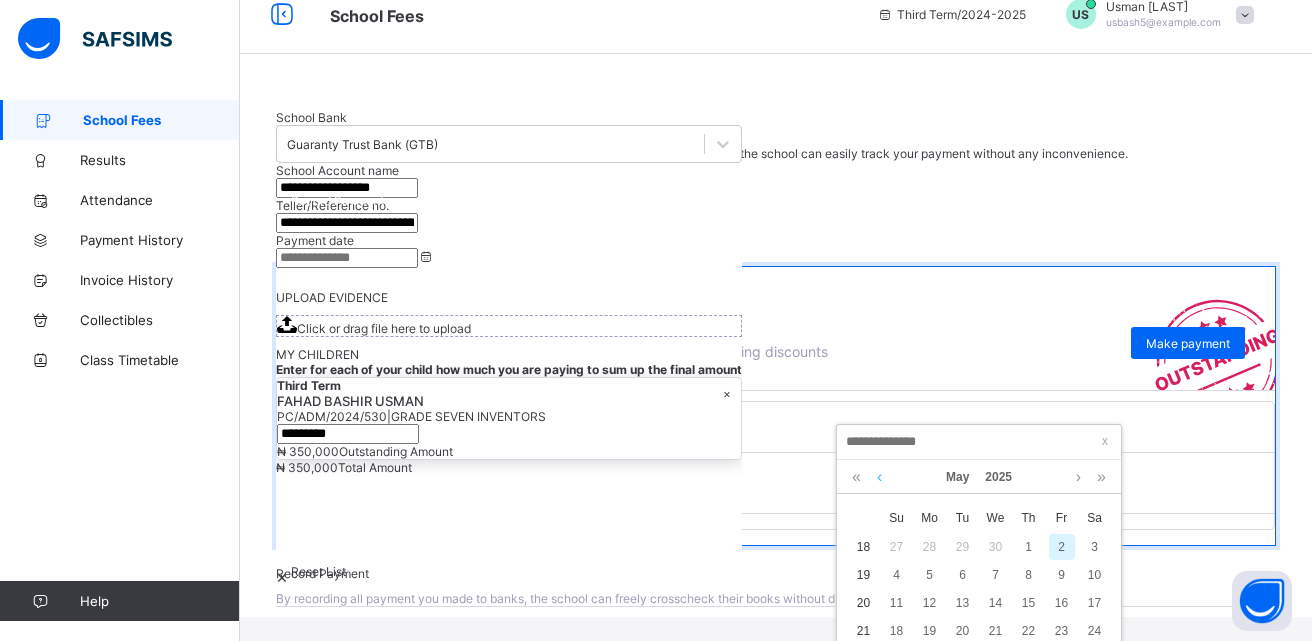 click at bounding box center [879, 477] 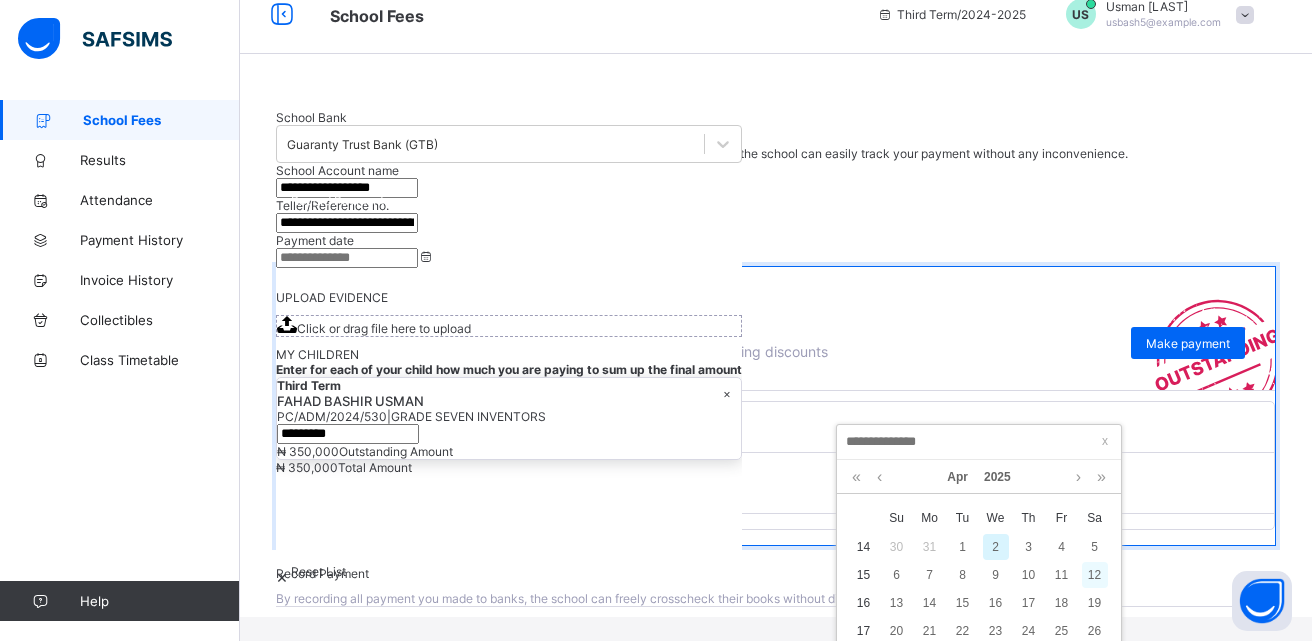 click on "12" at bounding box center [1095, 575] 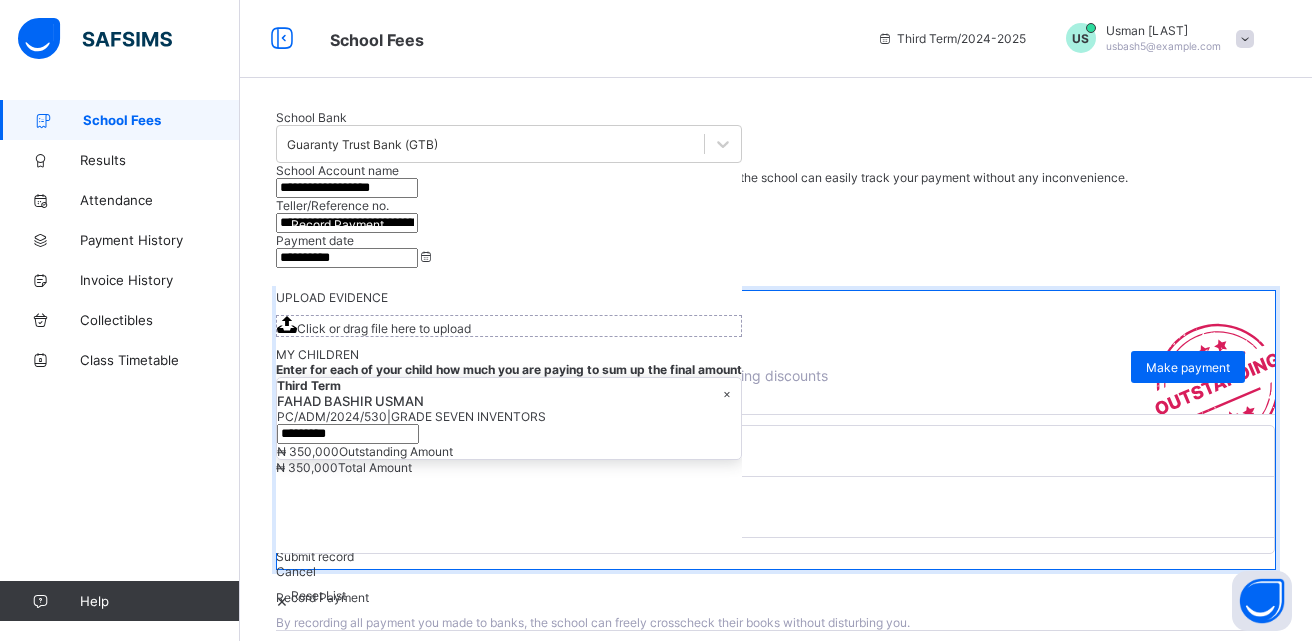 scroll, scrollTop: 121, scrollLeft: 0, axis: vertical 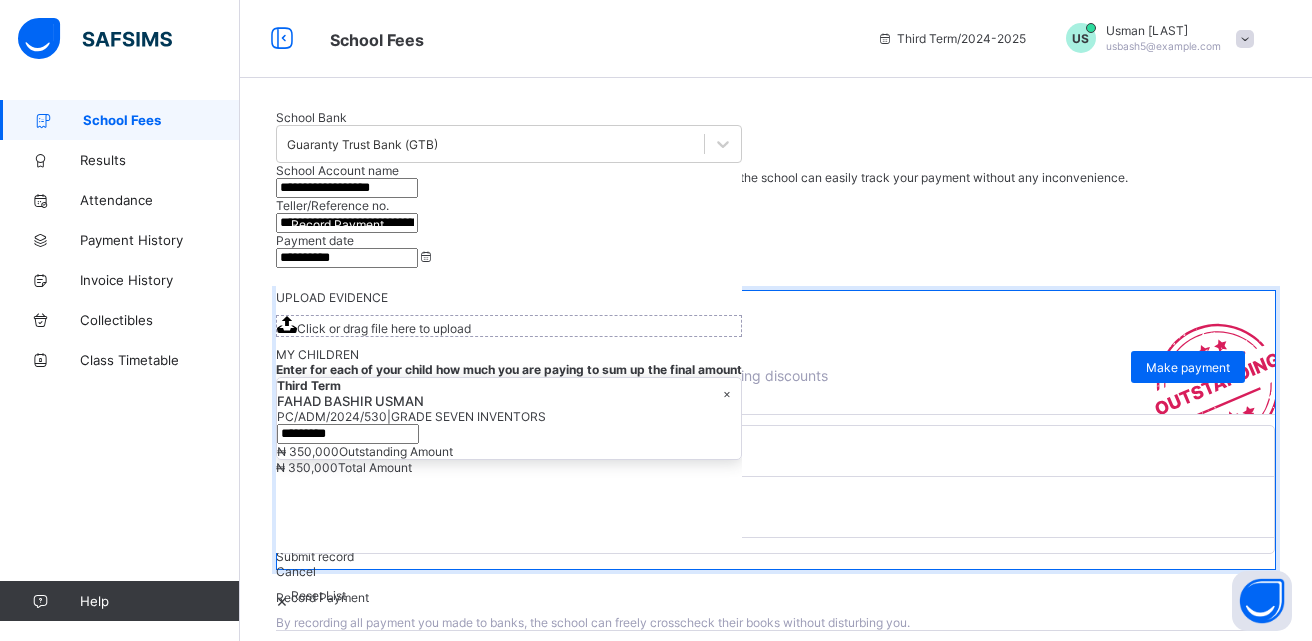 click on "Click or drag file here to upload" at bounding box center [384, 328] 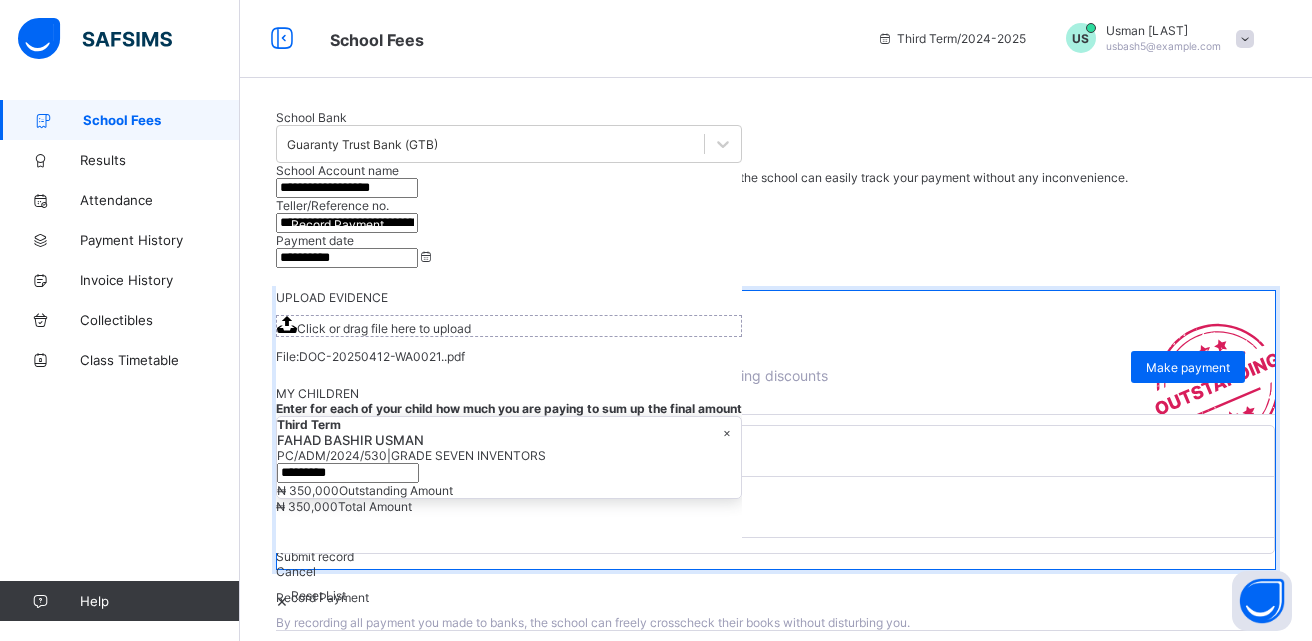 scroll, scrollTop: 226, scrollLeft: 0, axis: vertical 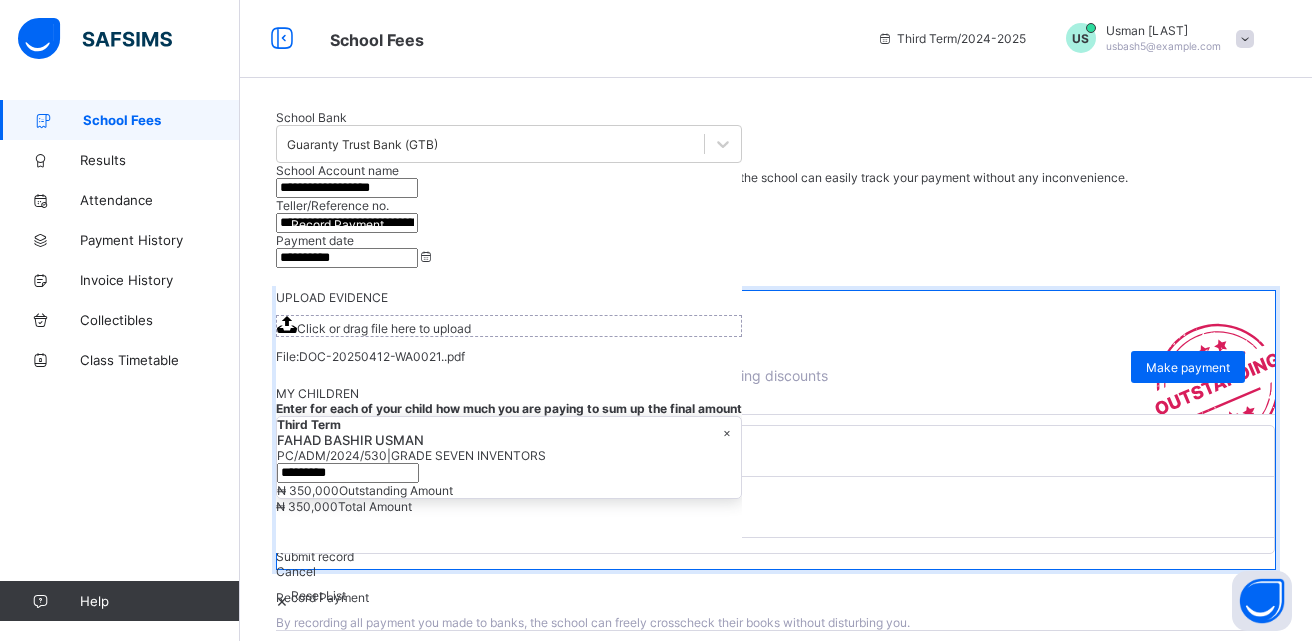 click 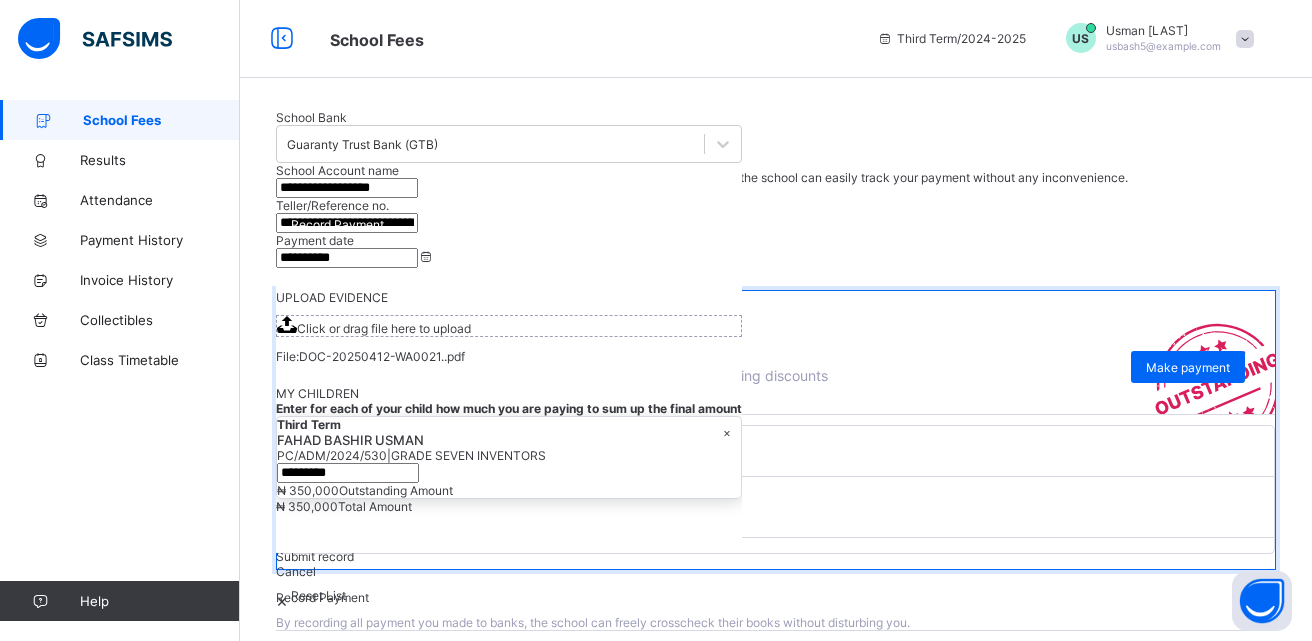 scroll, scrollTop: 152, scrollLeft: 0, axis: vertical 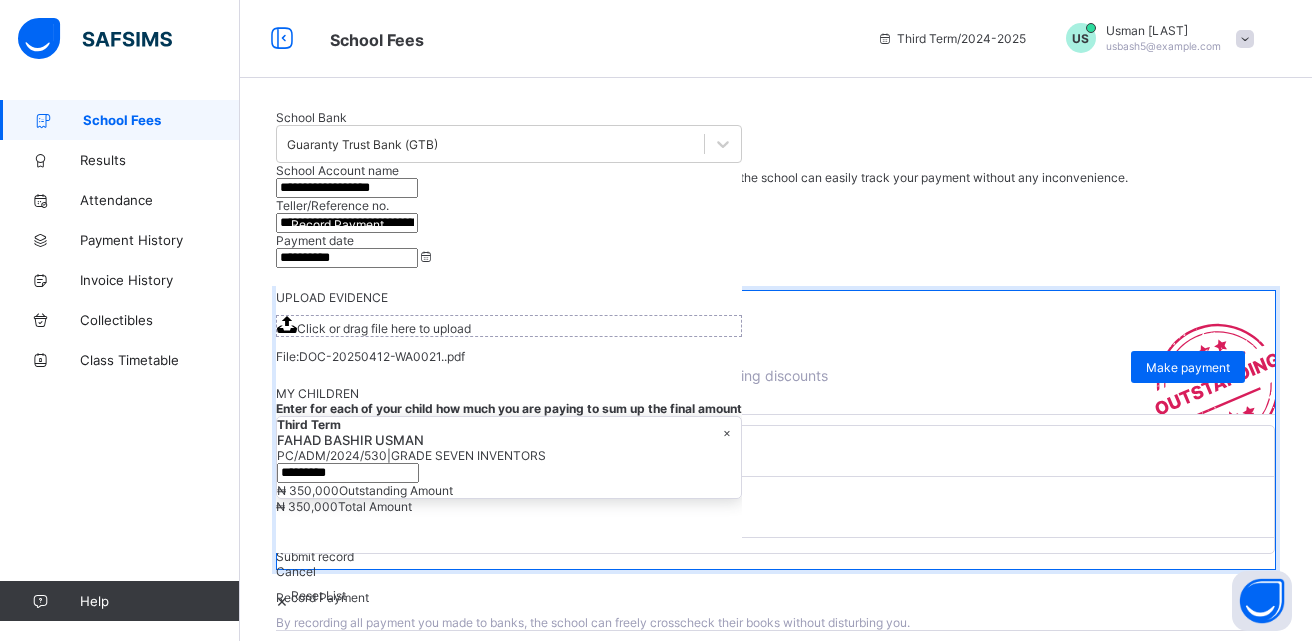 click 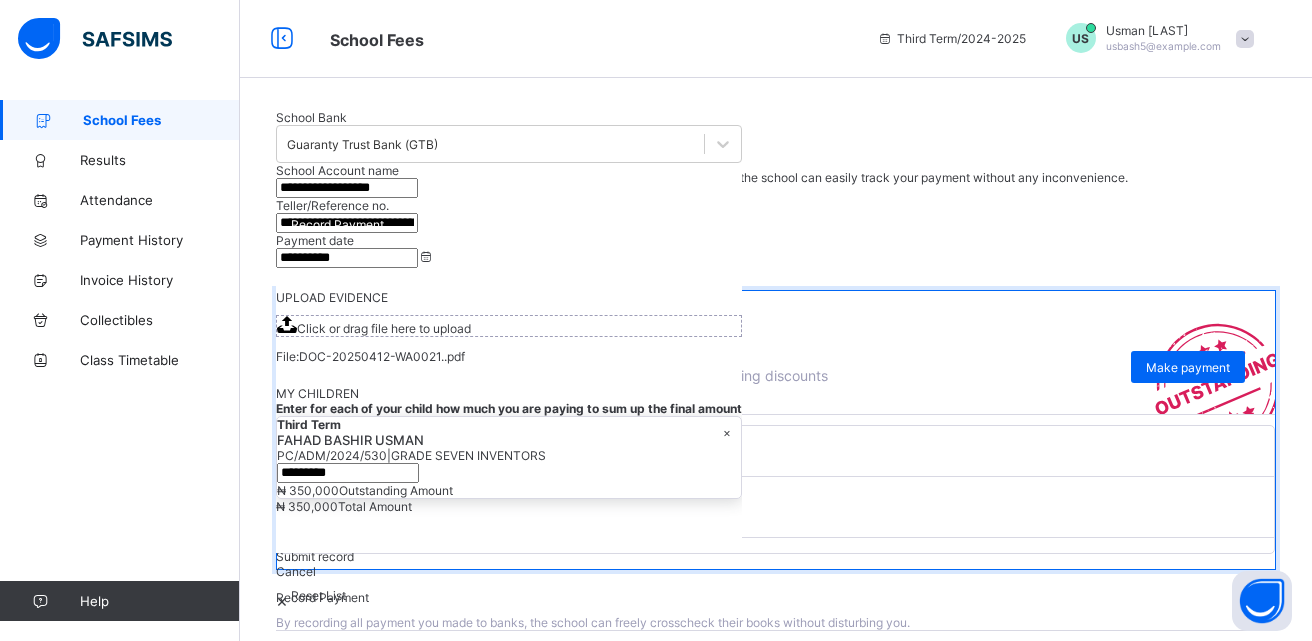 type 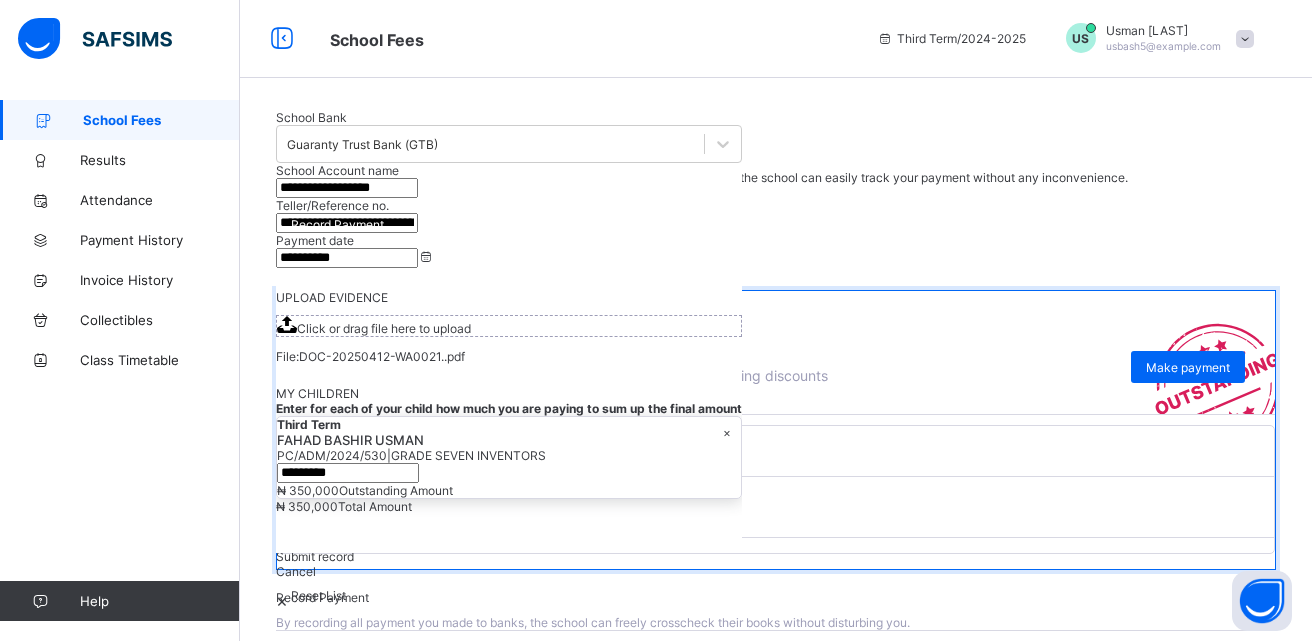 type 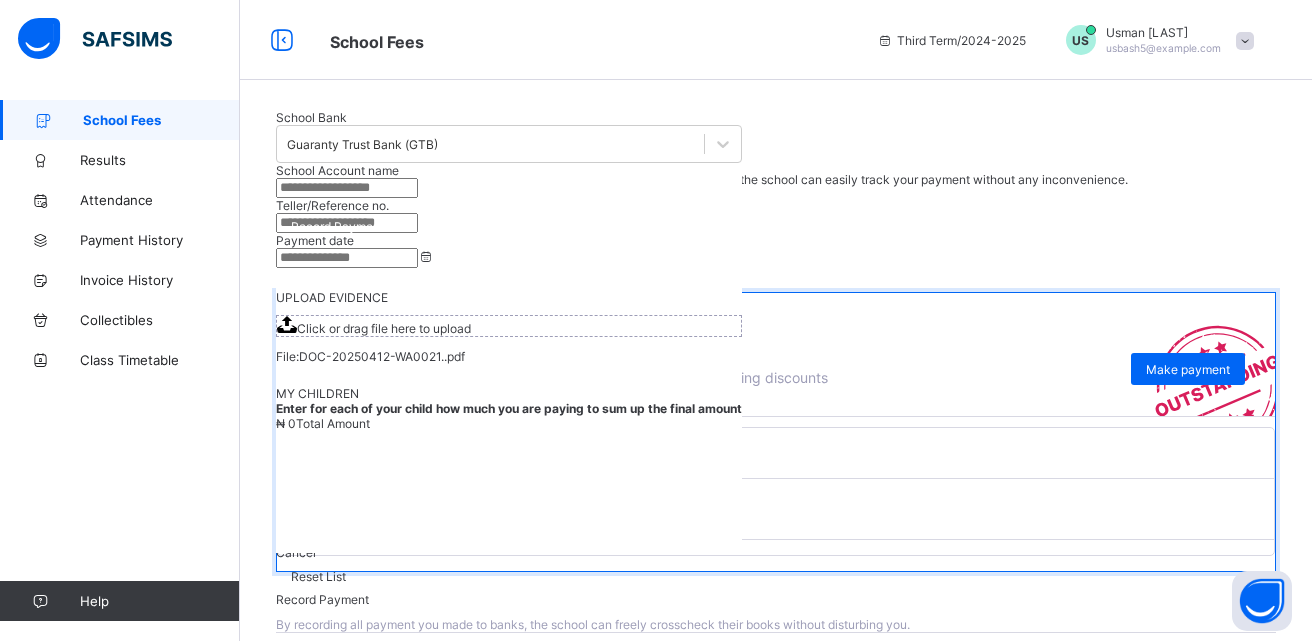 scroll, scrollTop: 231, scrollLeft: 0, axis: vertical 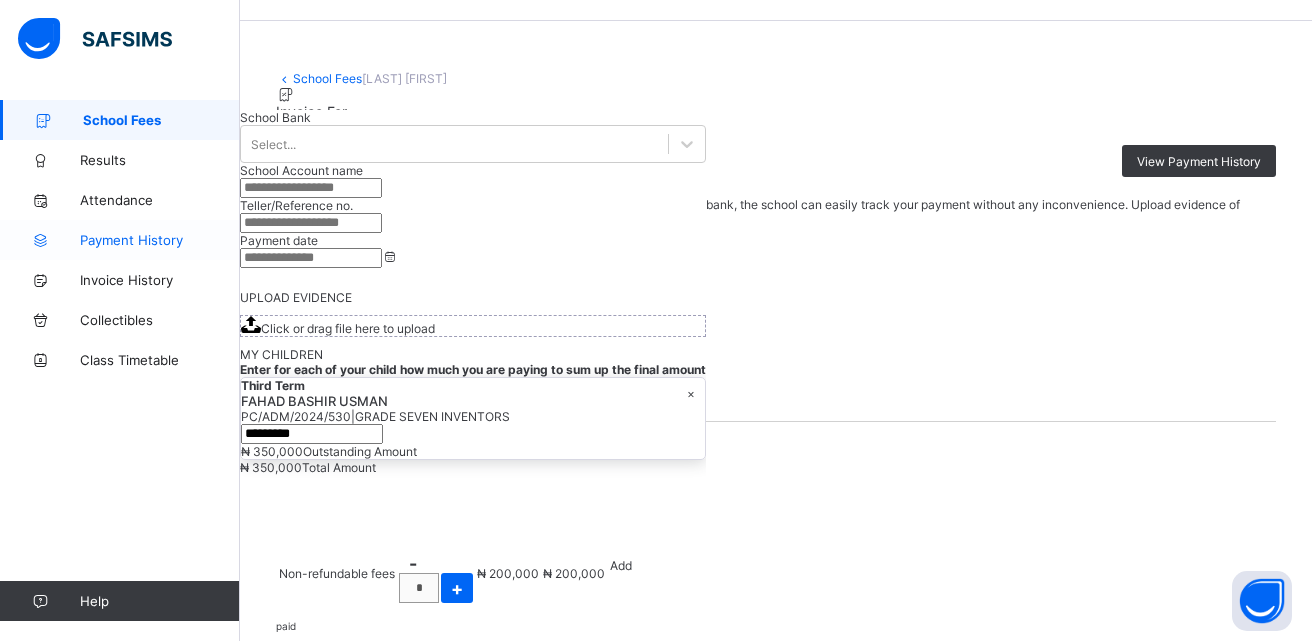 click on "Payment History" at bounding box center (120, 240) 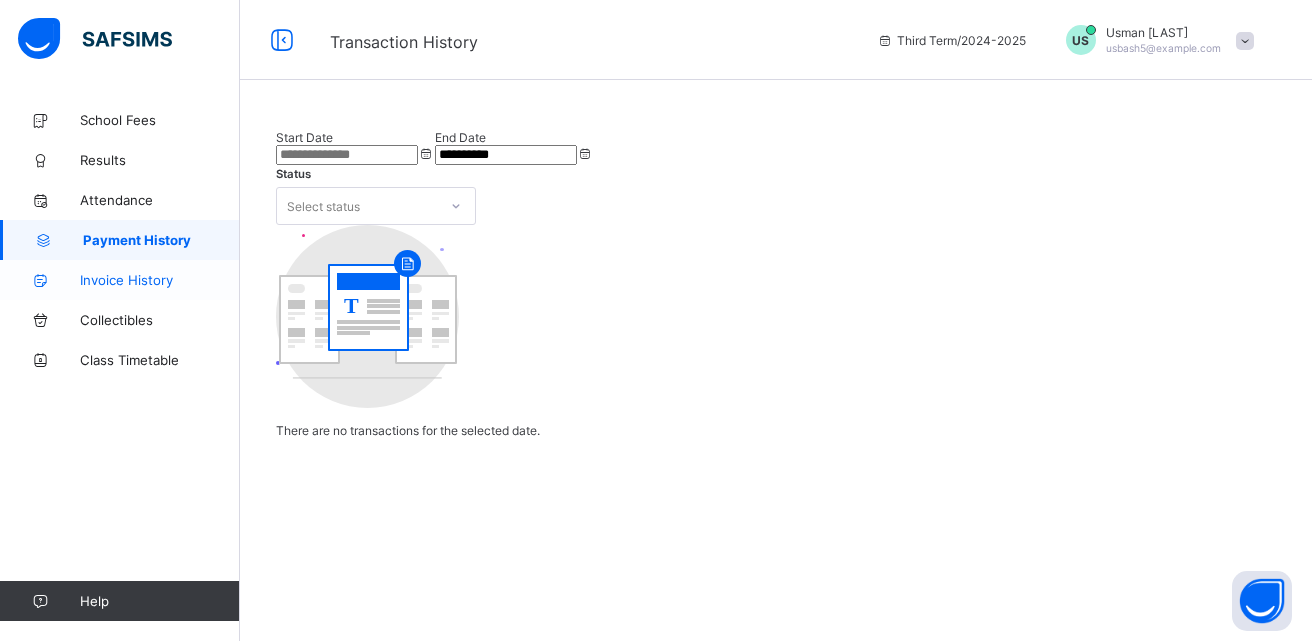 click on "Invoice History" at bounding box center (160, 280) 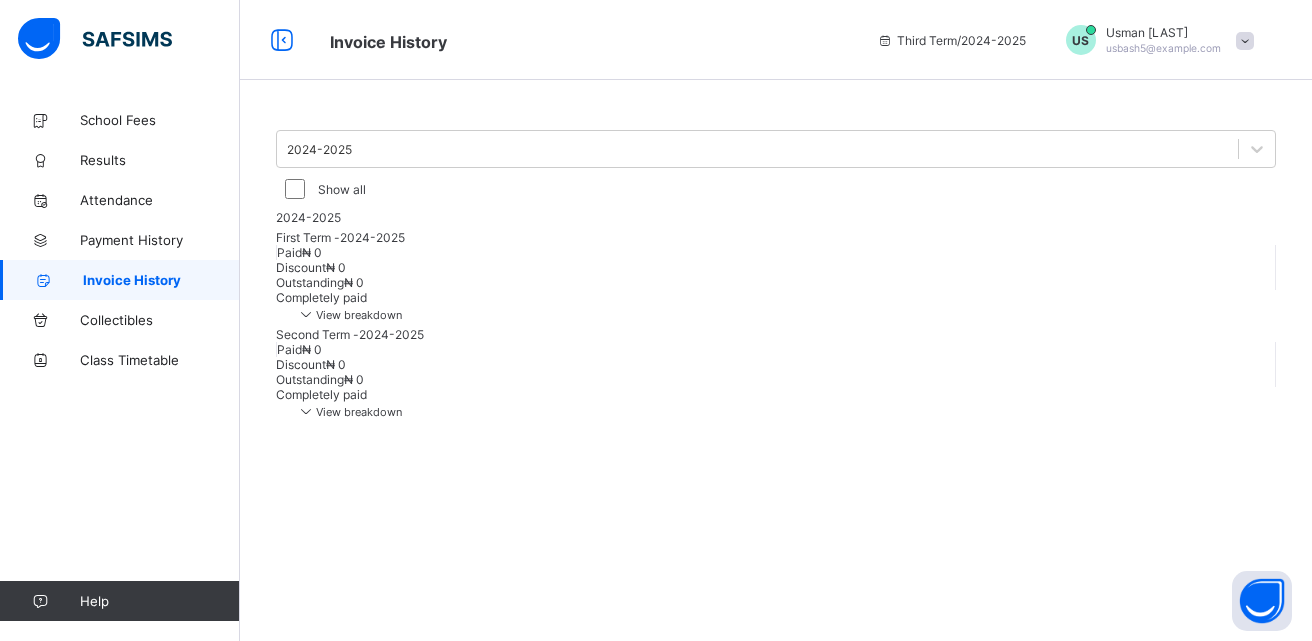 click on "View breakdown" at bounding box center (349, 315) 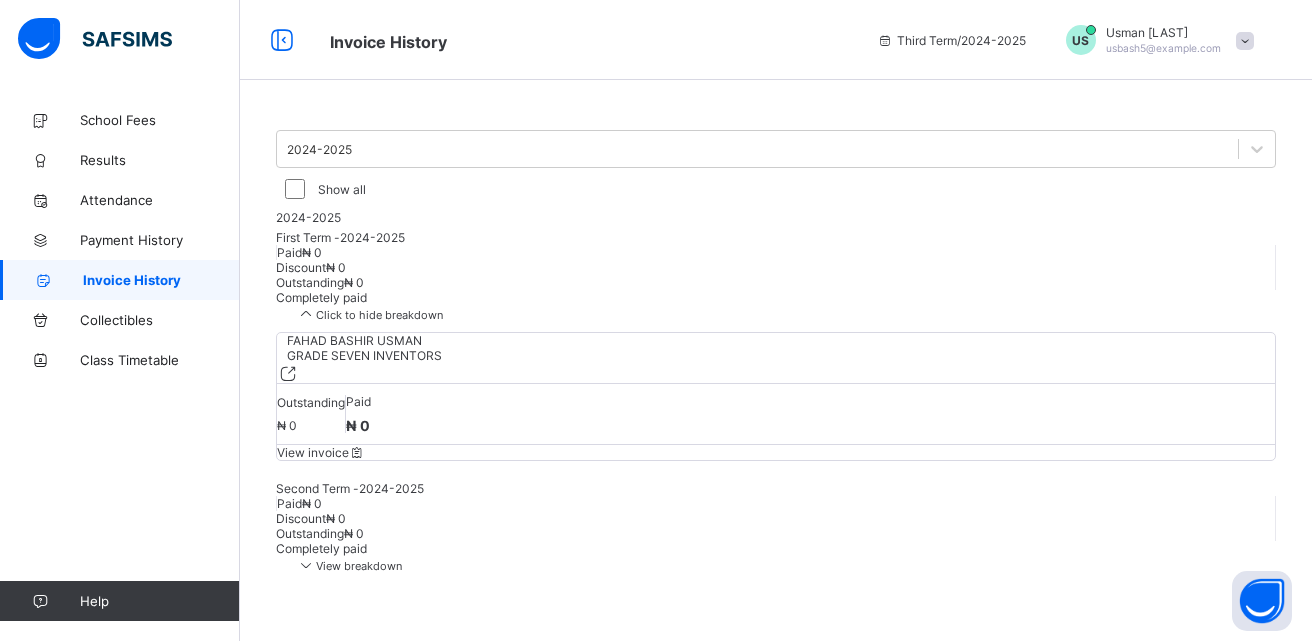 scroll, scrollTop: 121, scrollLeft: 0, axis: vertical 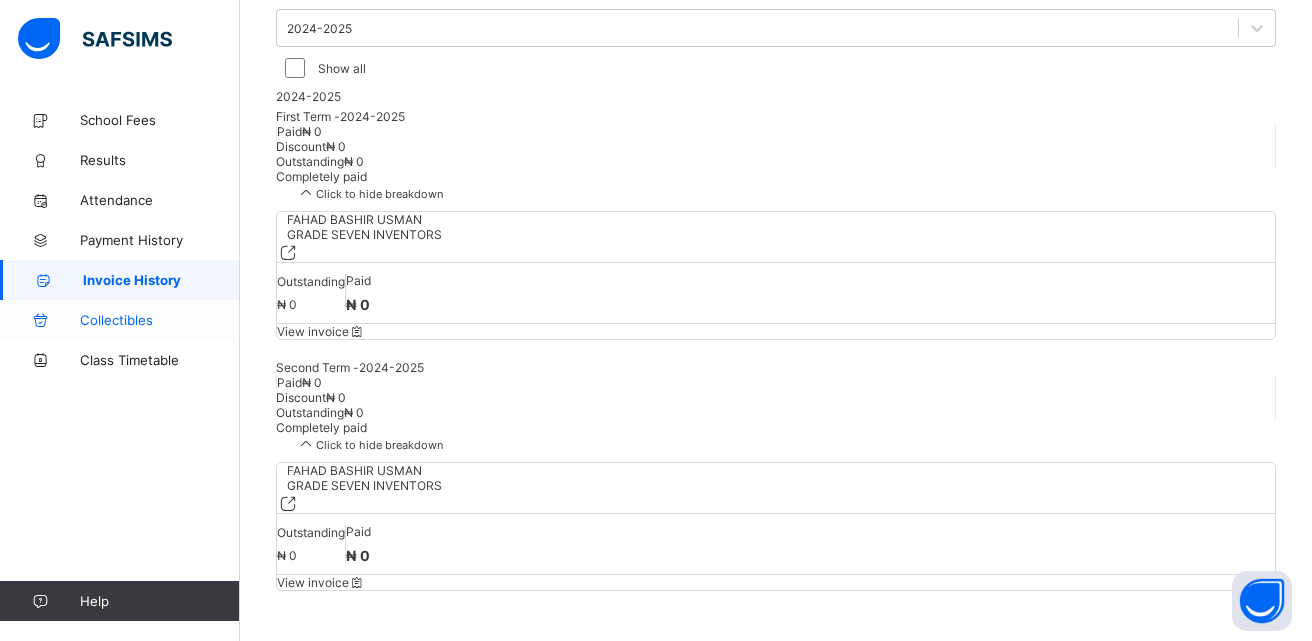 click on "Collectibles" at bounding box center (160, 320) 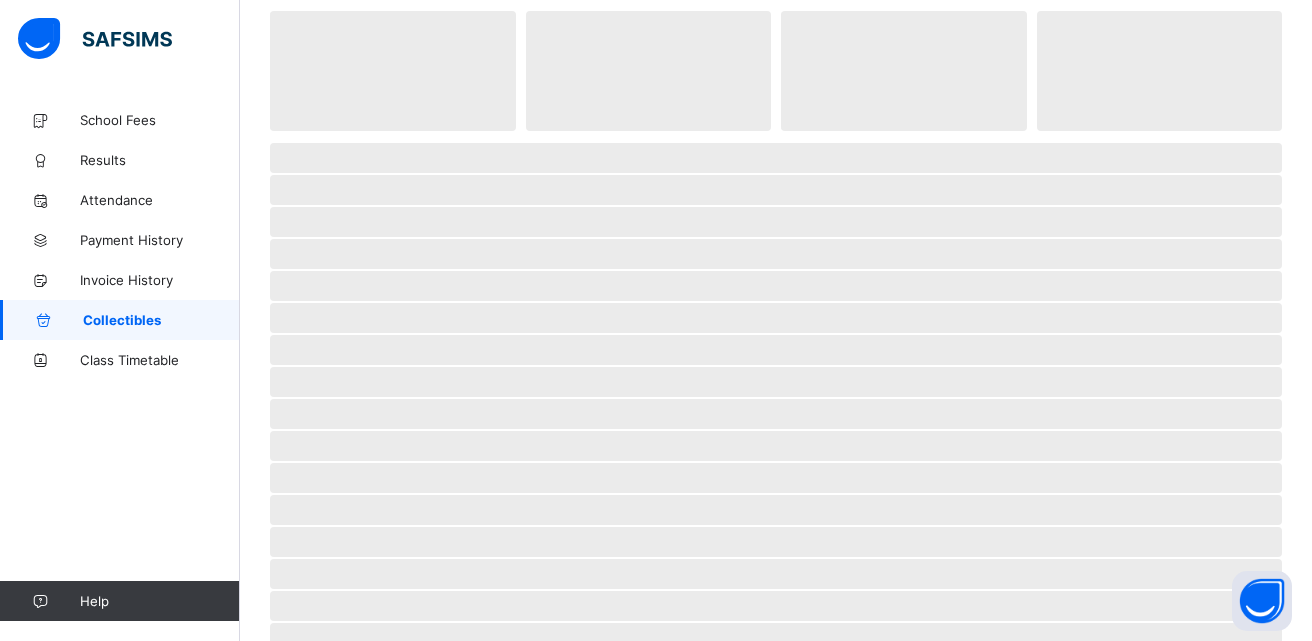 scroll, scrollTop: 0, scrollLeft: 0, axis: both 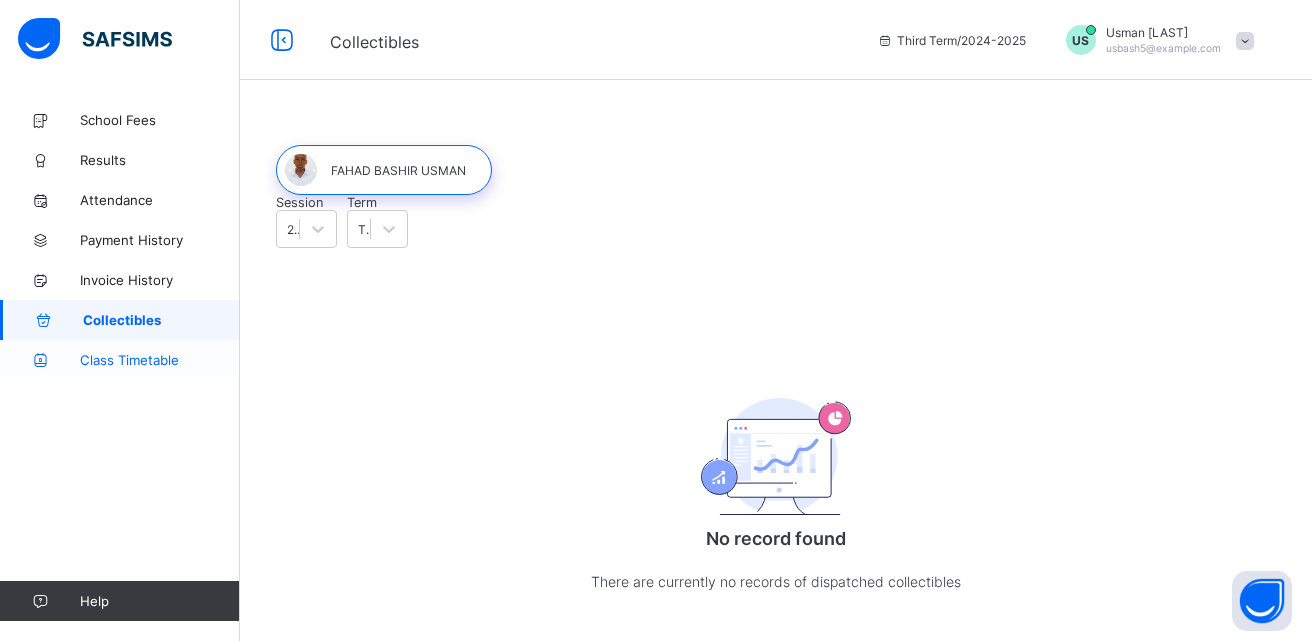 click on "Class Timetable" at bounding box center [160, 360] 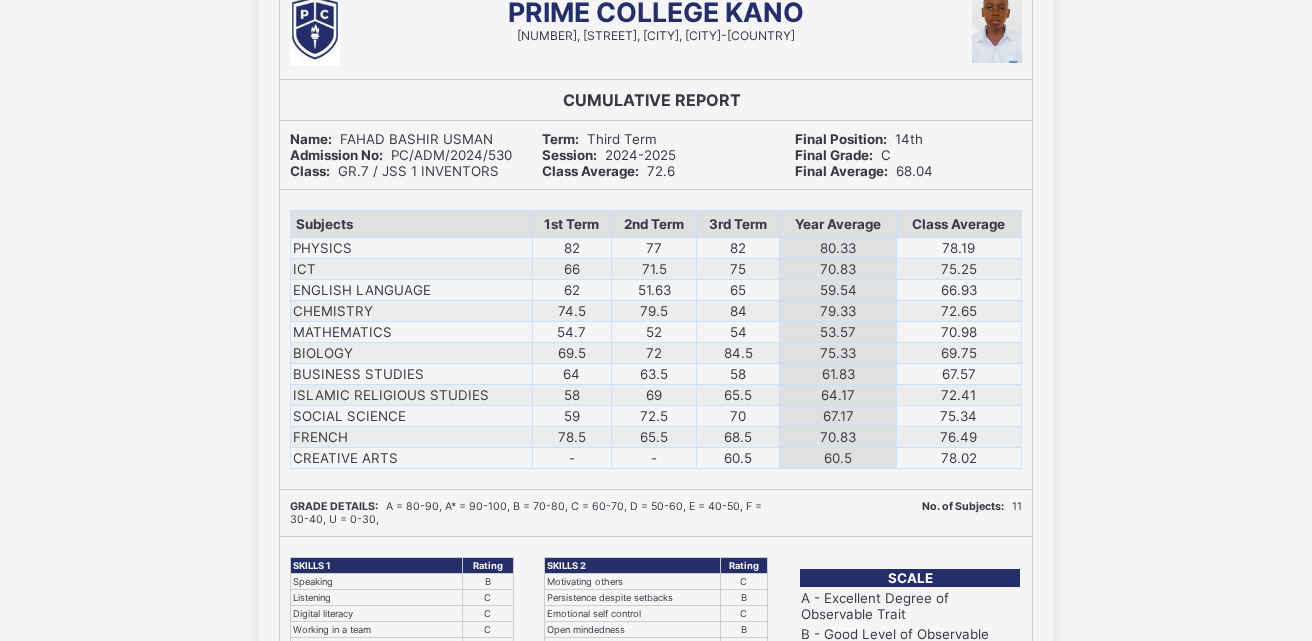 scroll, scrollTop: 0, scrollLeft: 0, axis: both 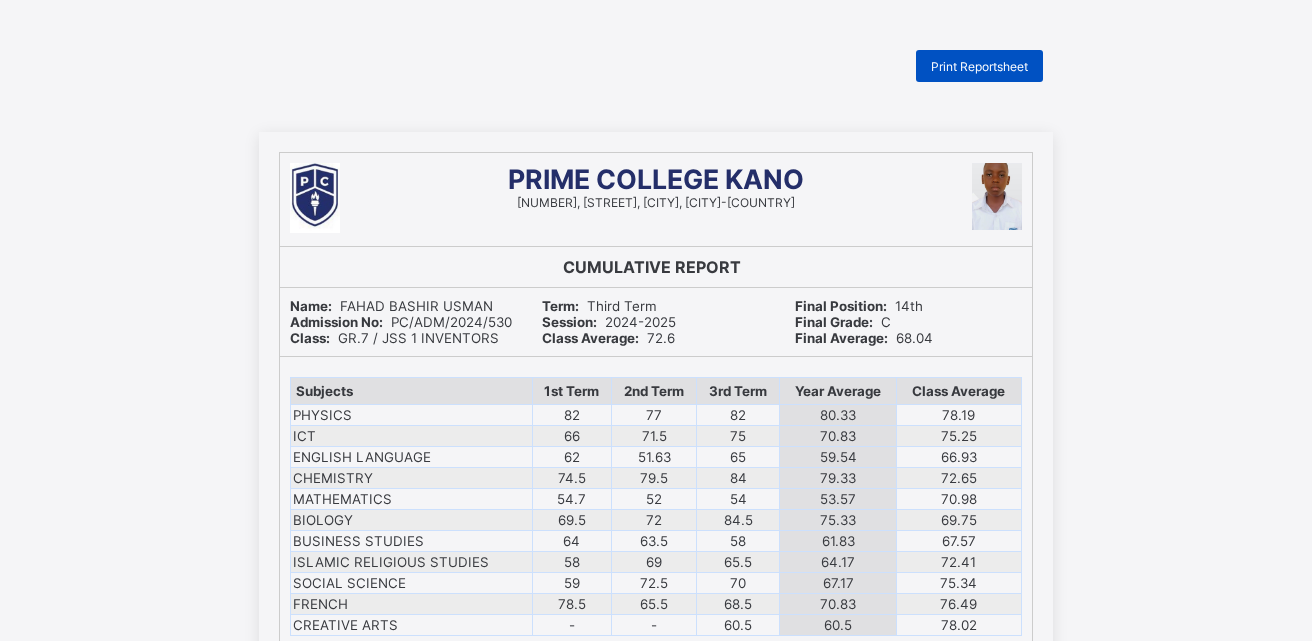 click on "Print Reportsheet" at bounding box center (979, 66) 